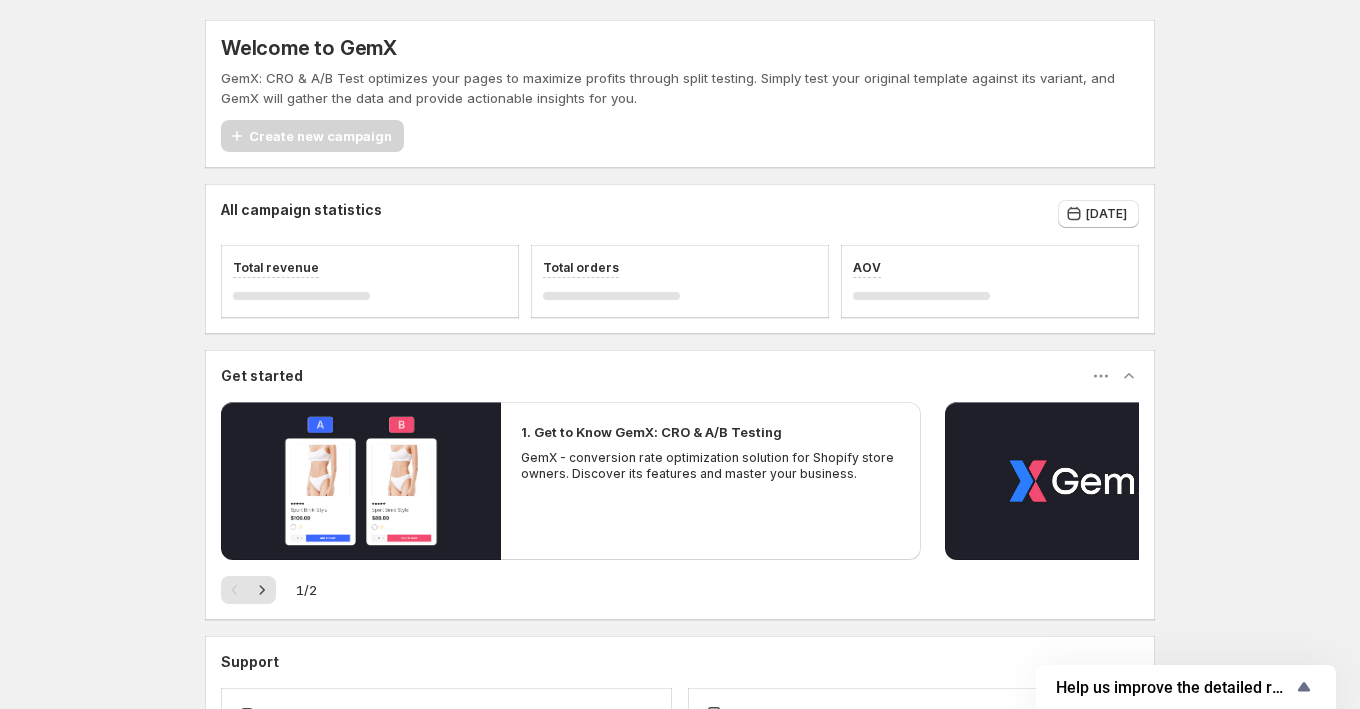 scroll, scrollTop: 0, scrollLeft: 0, axis: both 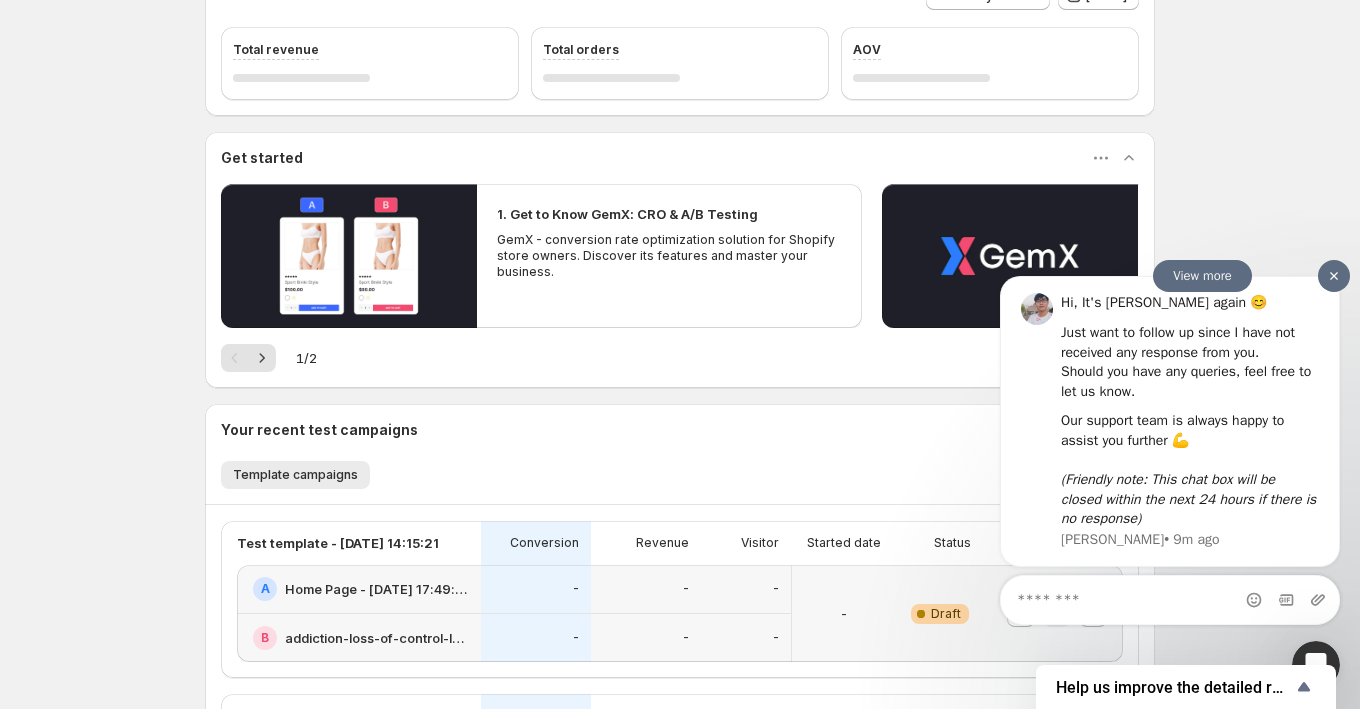 click at bounding box center [1334, 276] 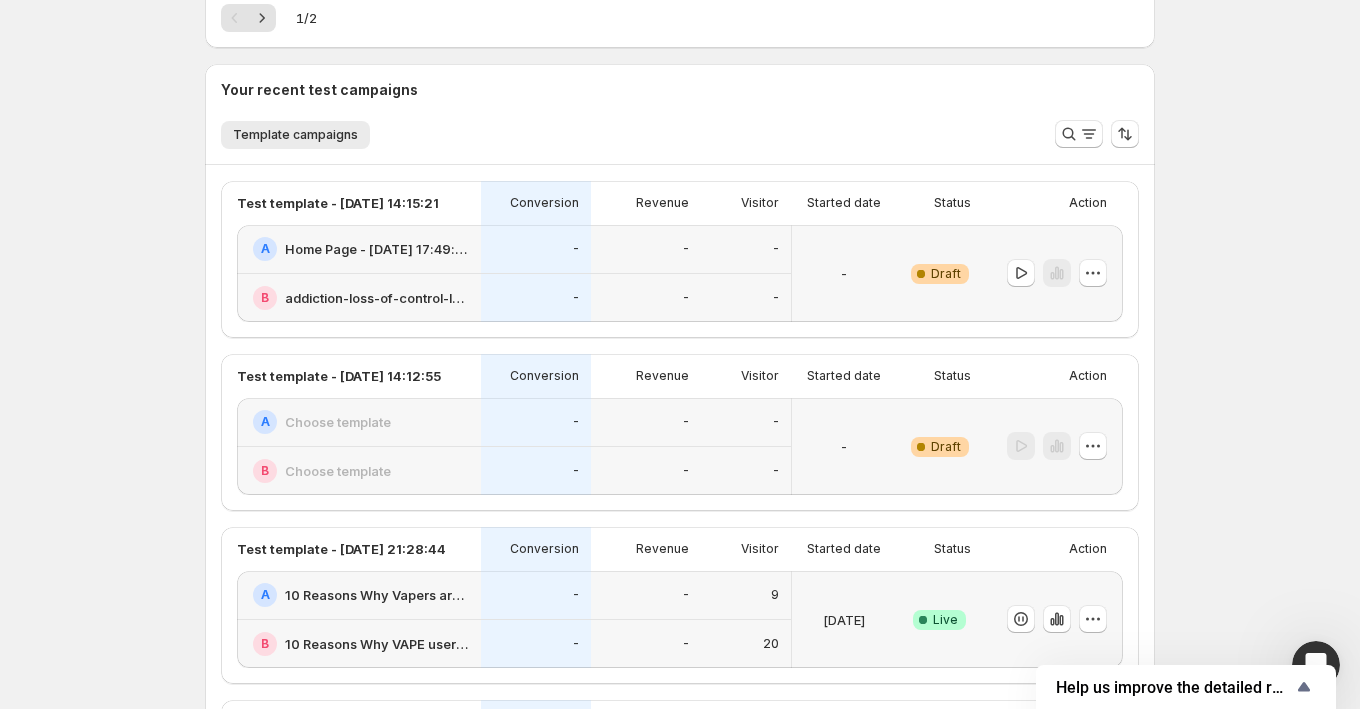 scroll, scrollTop: 0, scrollLeft: 0, axis: both 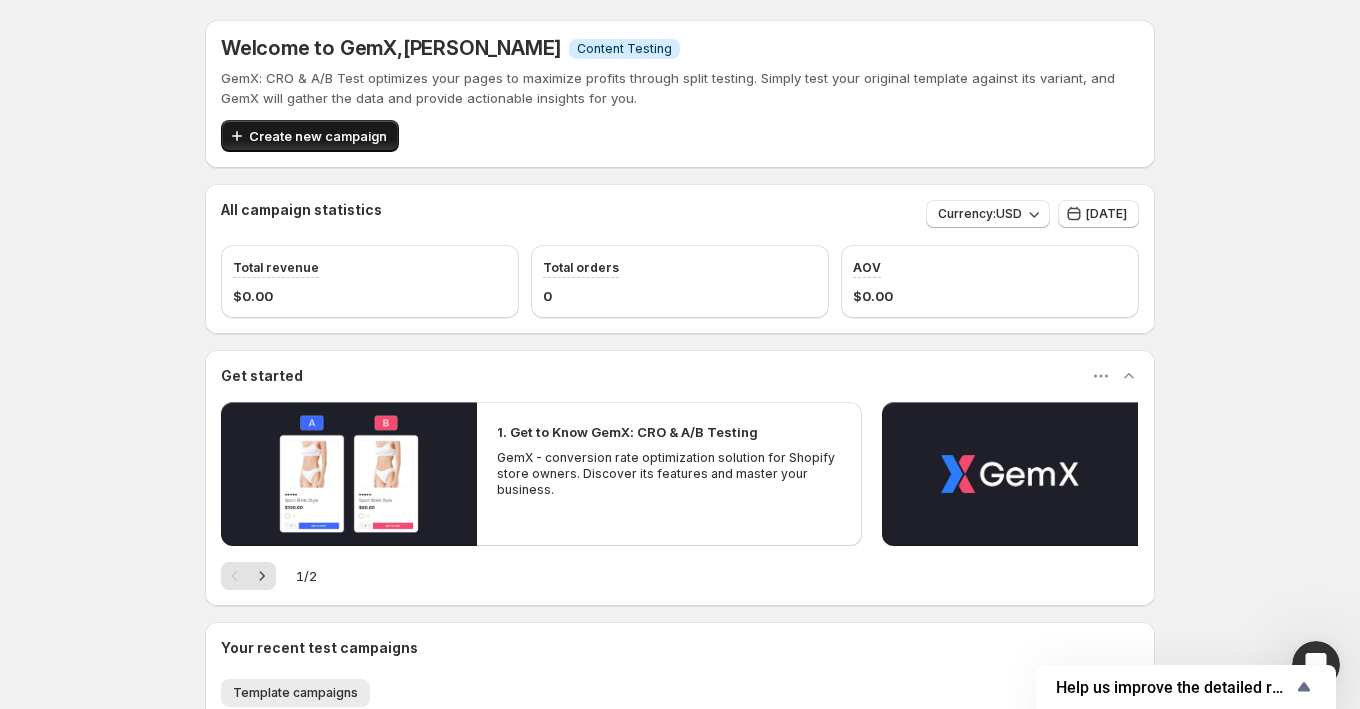 click on "Create new campaign" at bounding box center (318, 136) 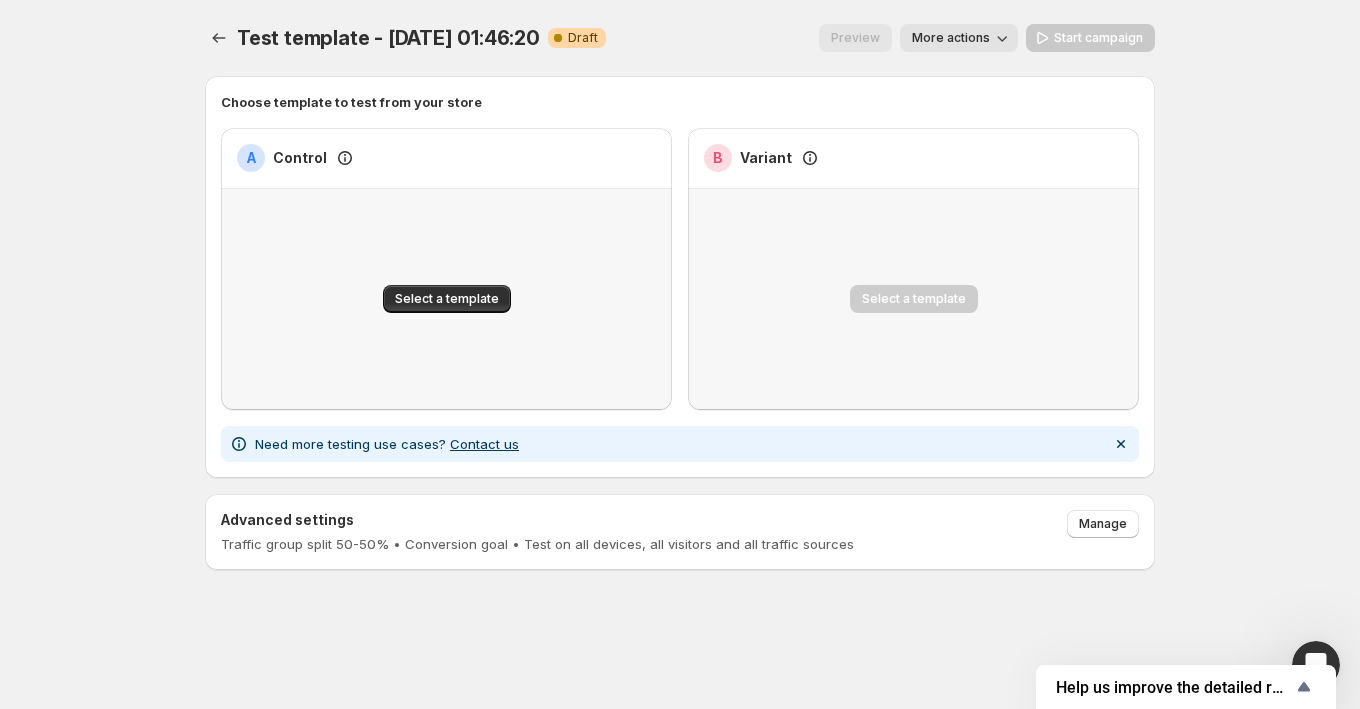 click on "More actions" at bounding box center [951, 38] 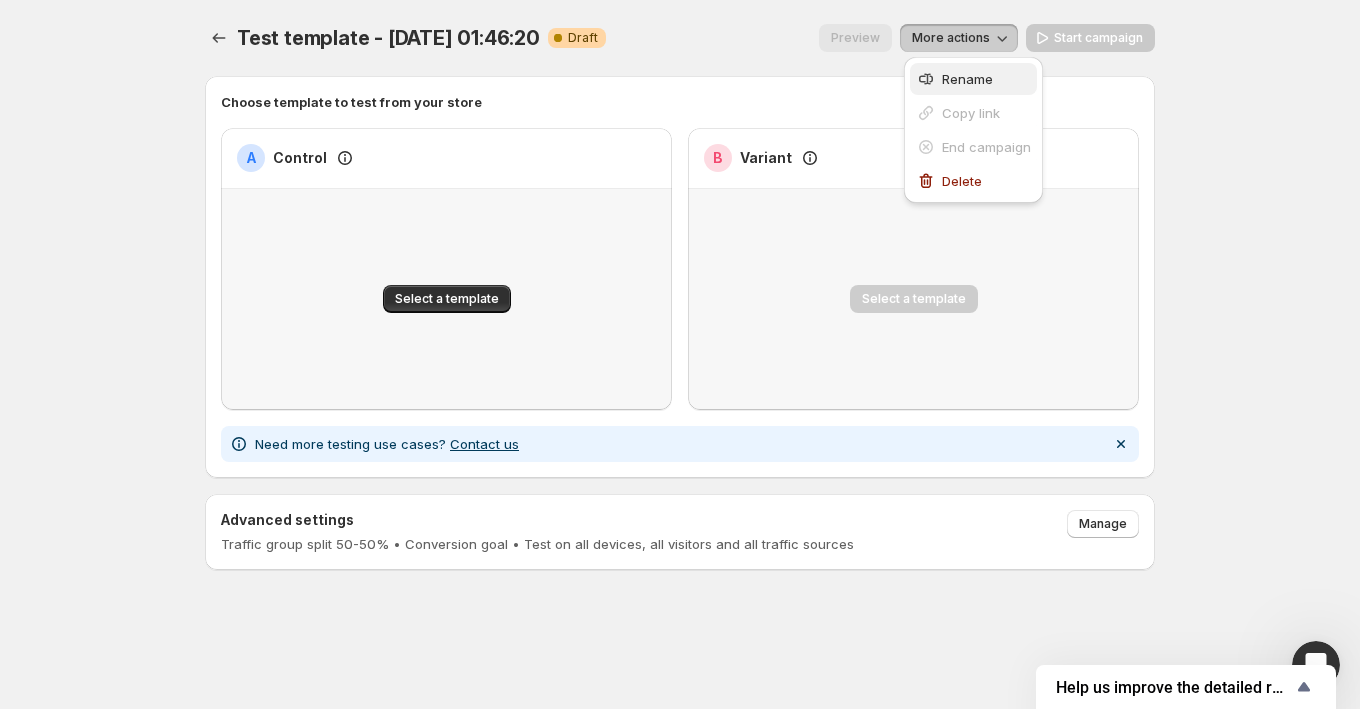 click on "Rename" at bounding box center [967, 79] 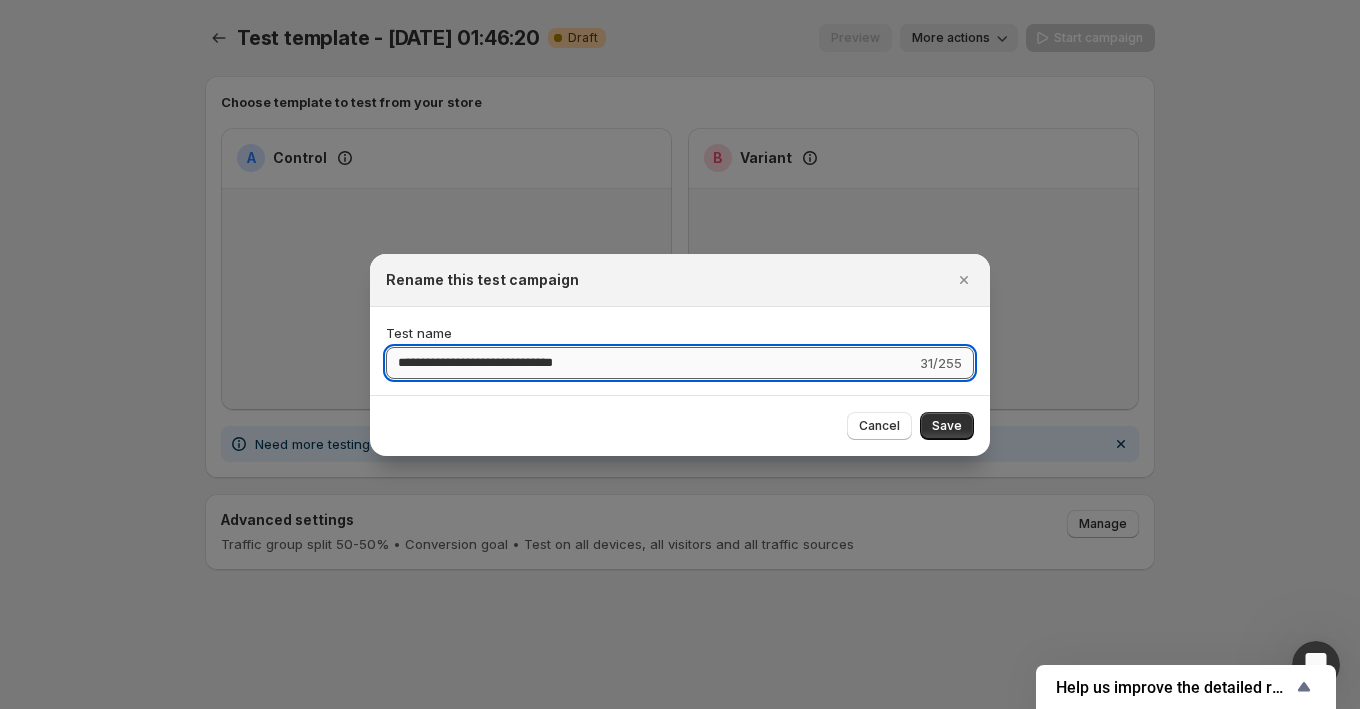 click on "**********" at bounding box center (651, 363) 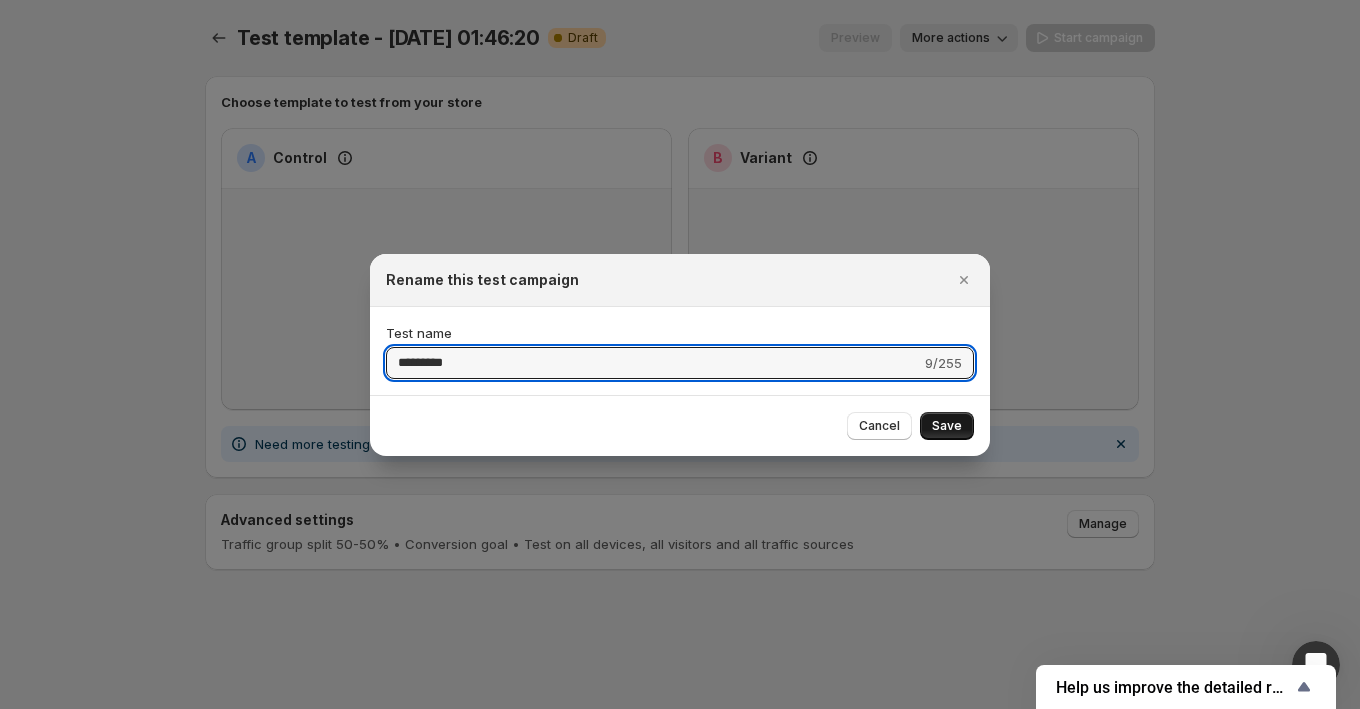 type on "*********" 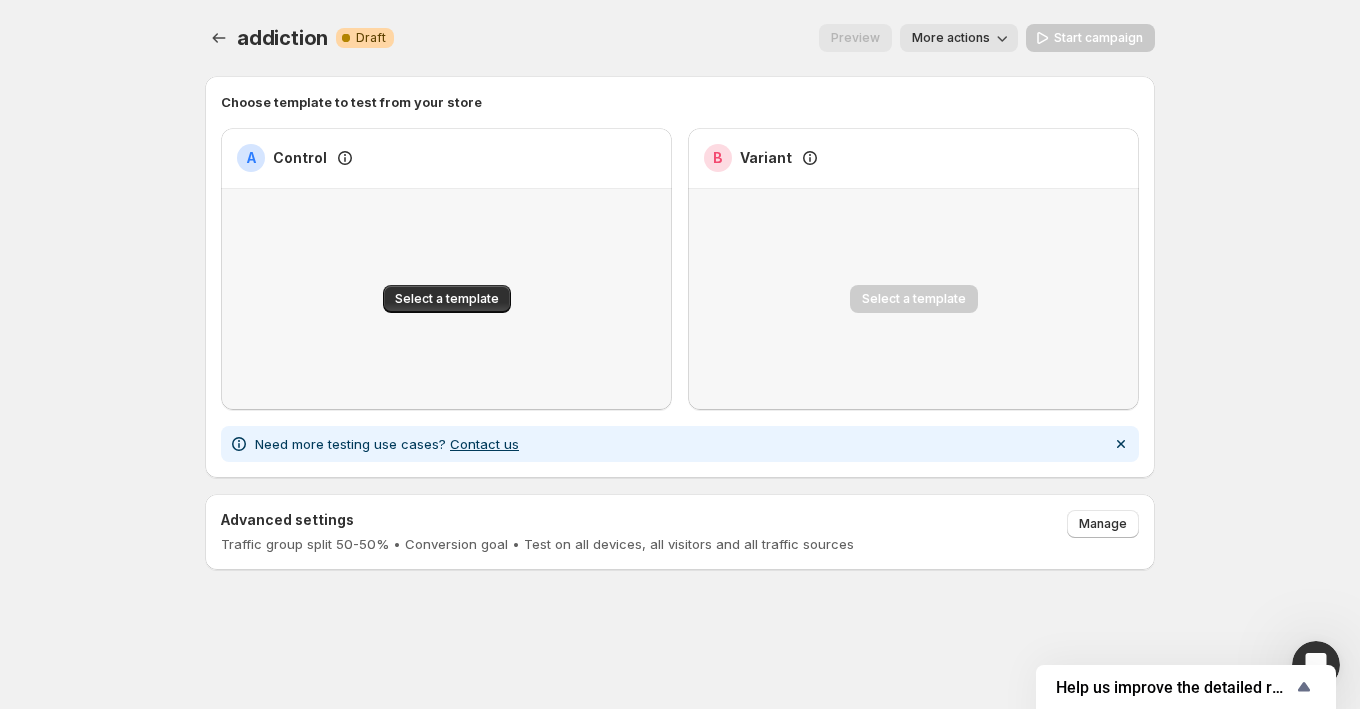 click on "Select a template" at bounding box center [447, 299] 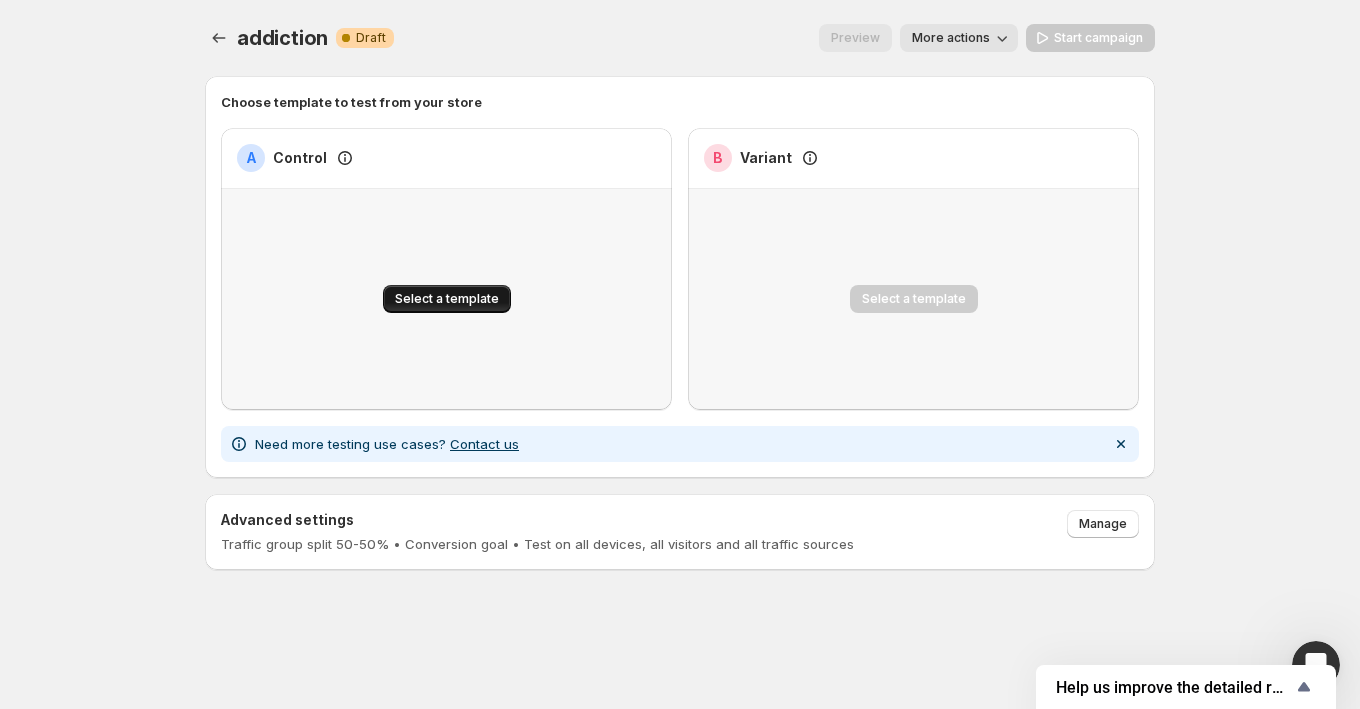 click on "Select a template" at bounding box center [447, 299] 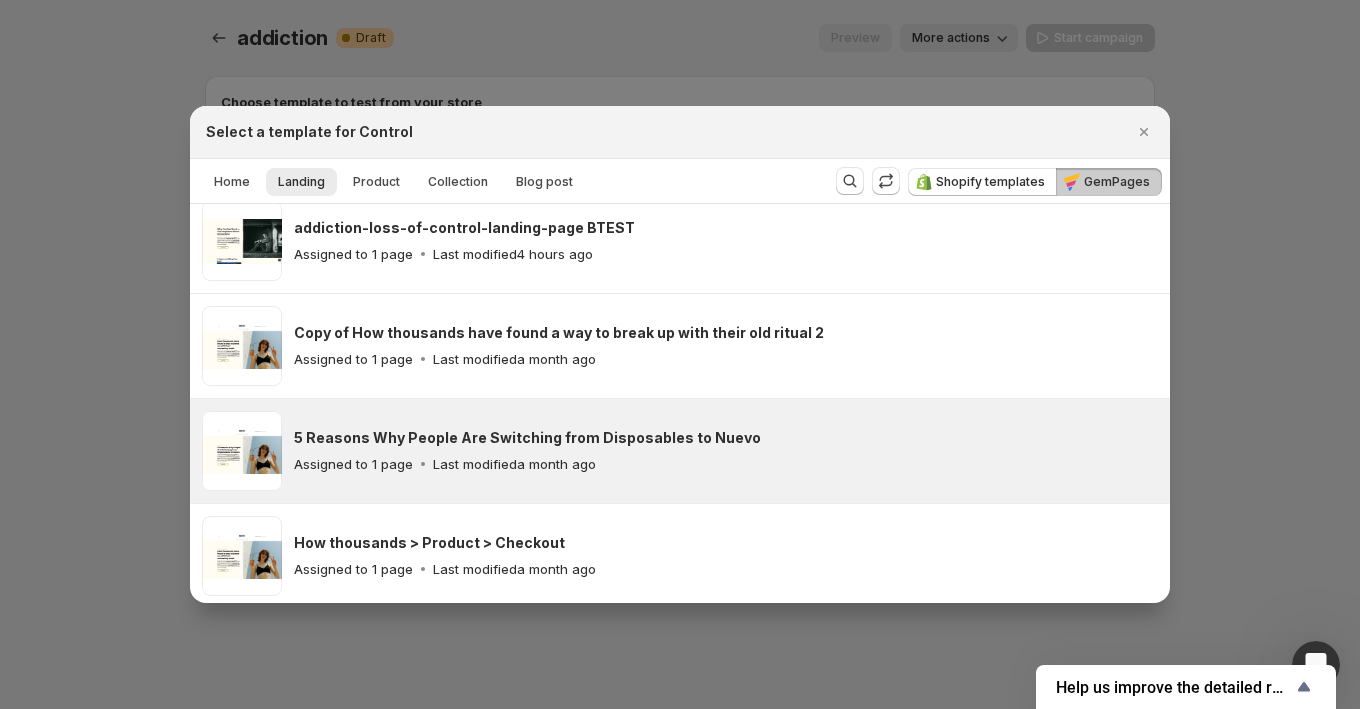 scroll, scrollTop: 0, scrollLeft: 0, axis: both 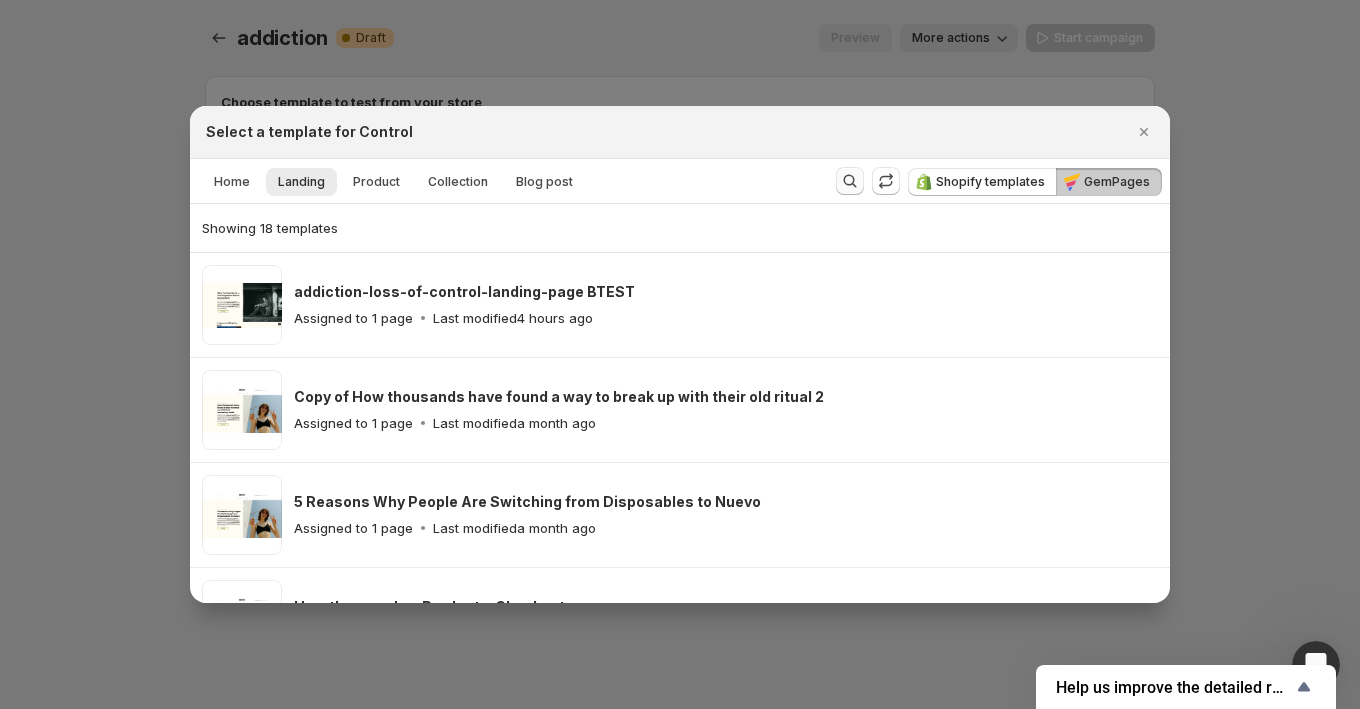 click 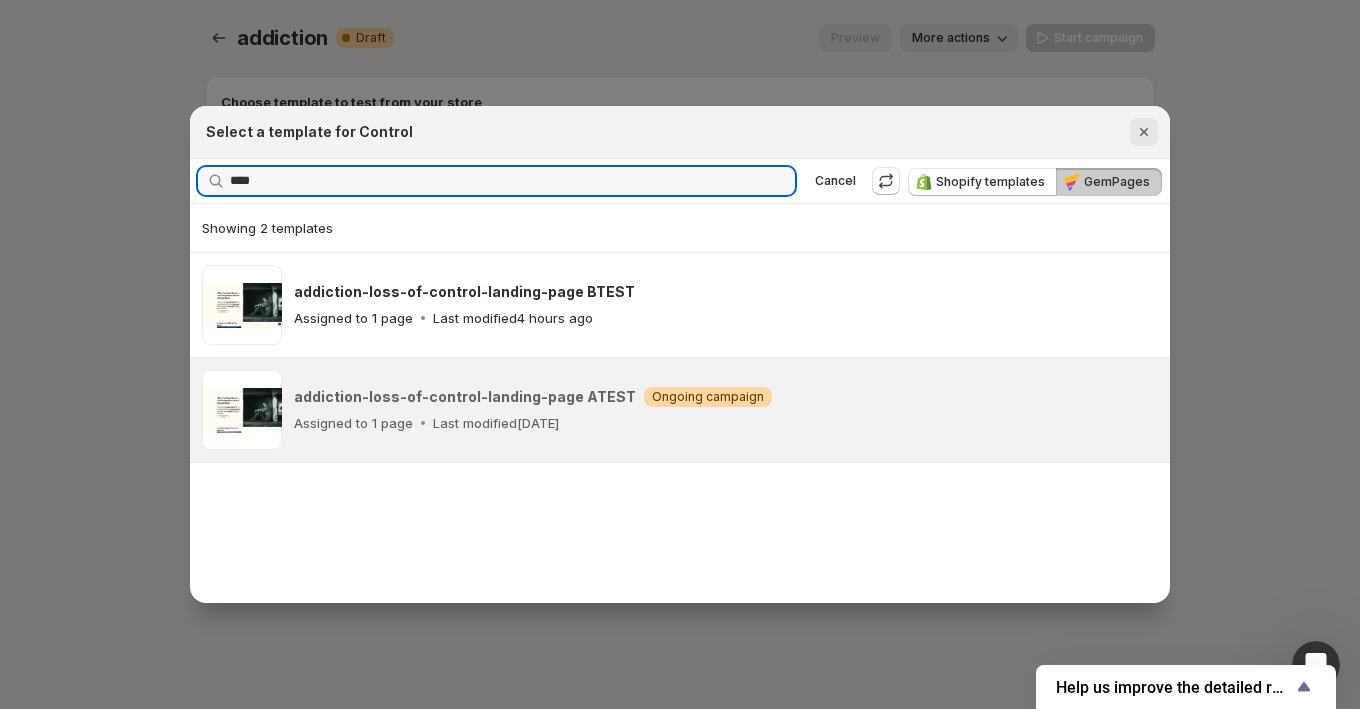 type on "****" 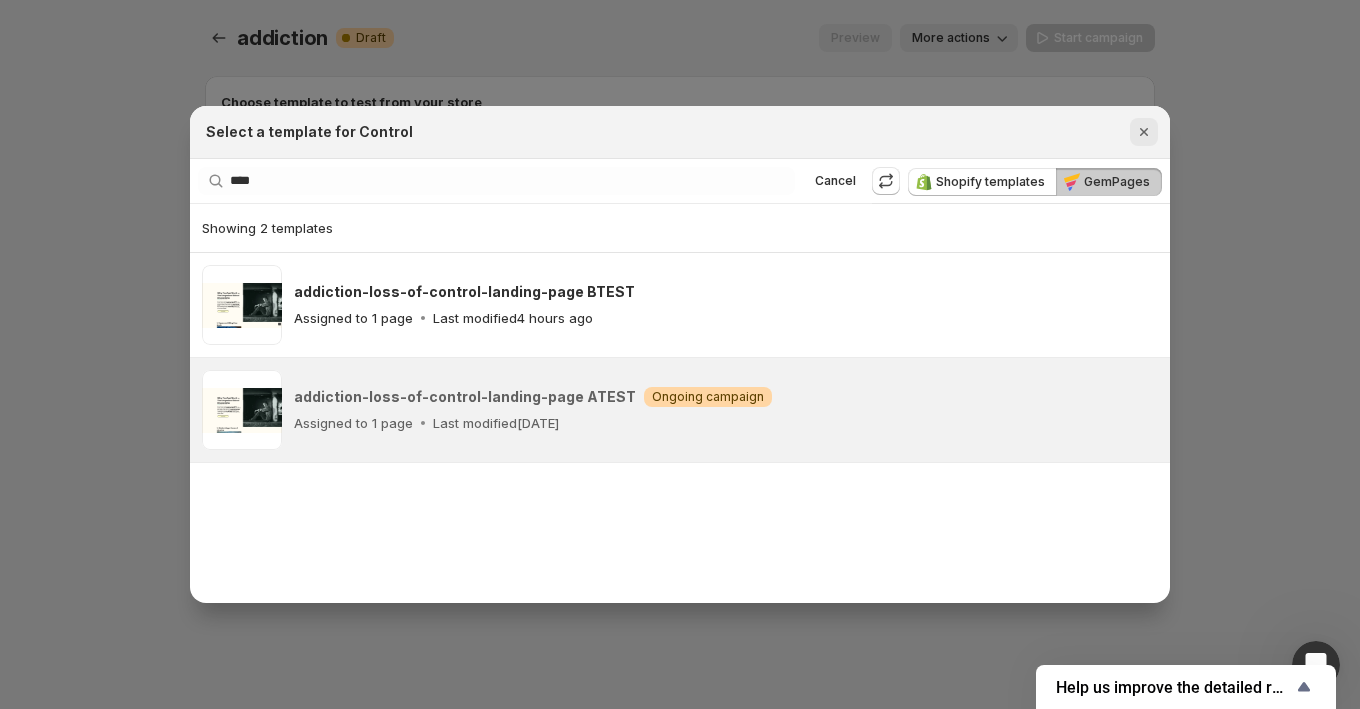 click 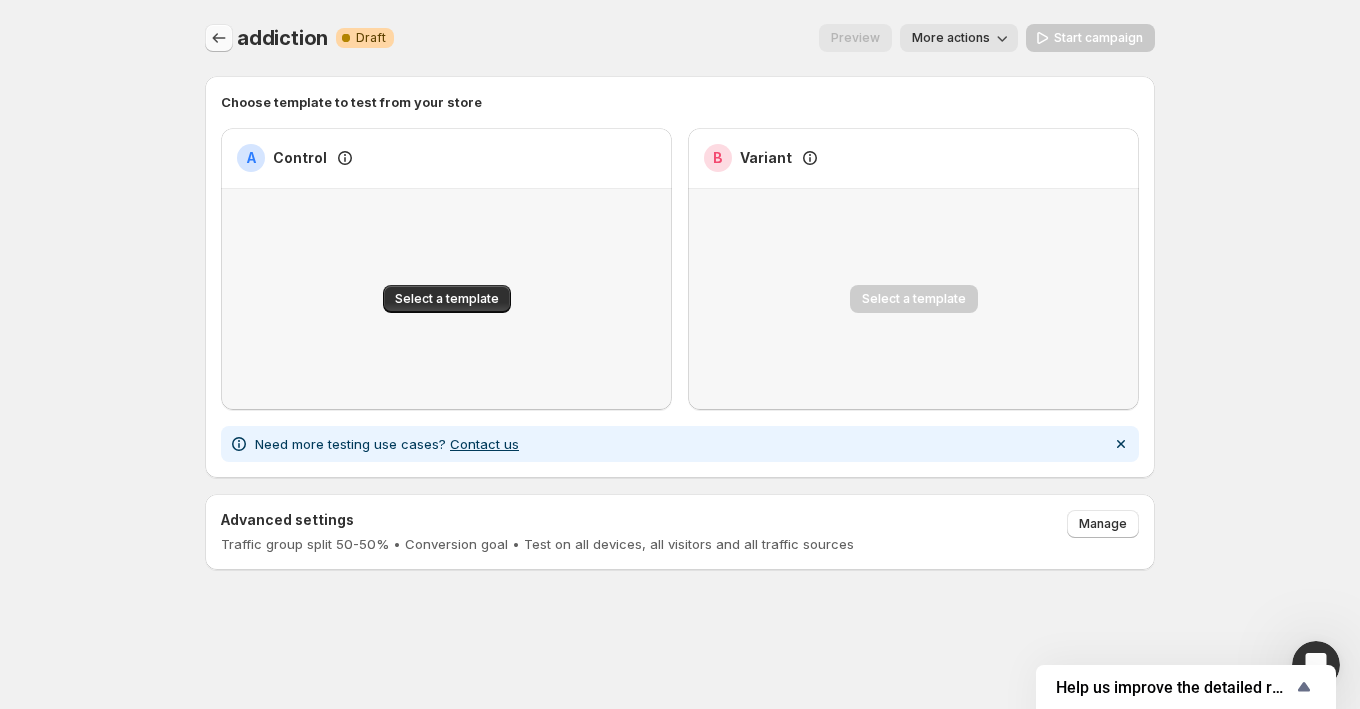 click 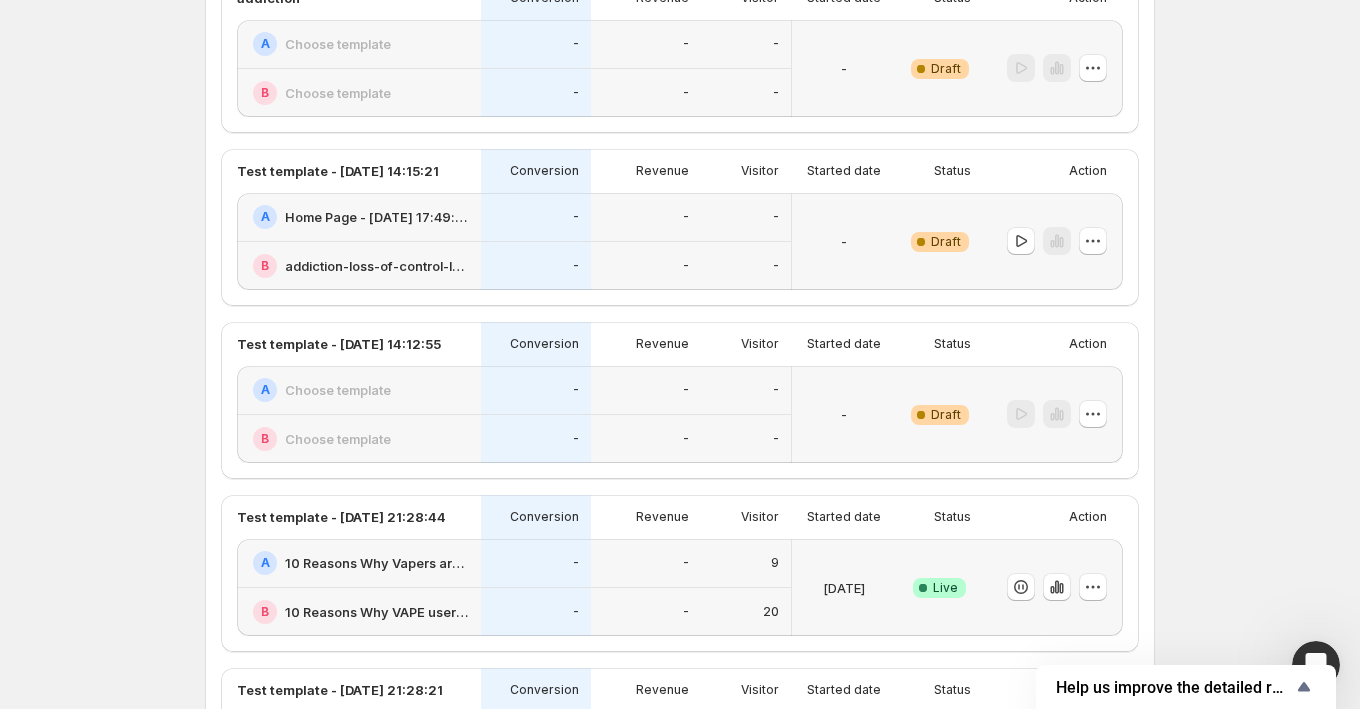 scroll, scrollTop: 722, scrollLeft: 0, axis: vertical 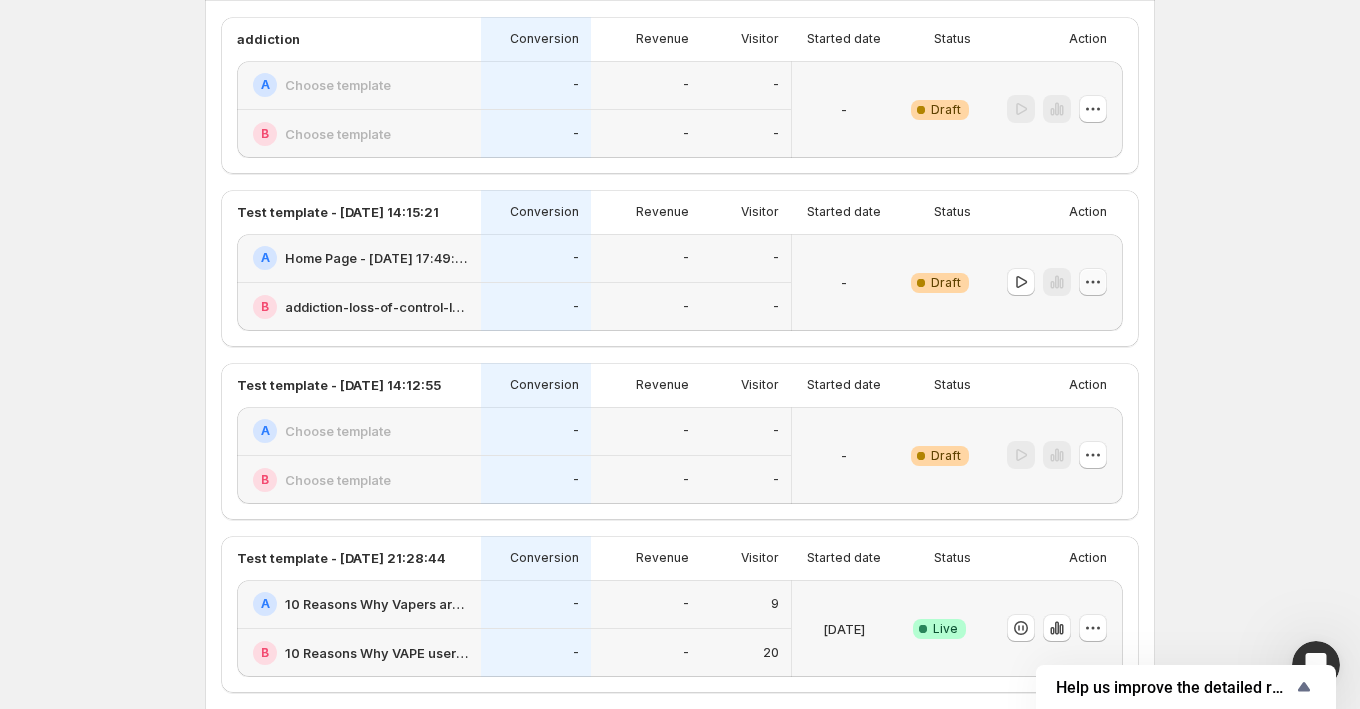 click 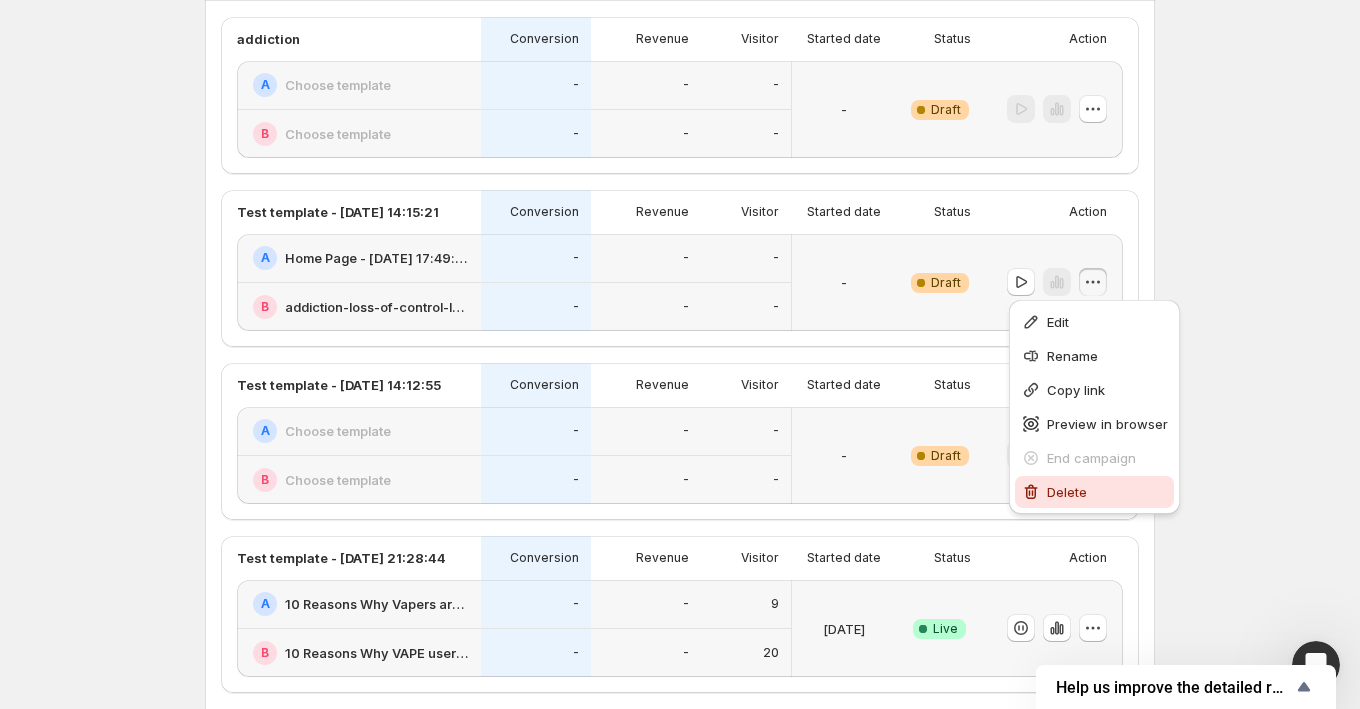 click 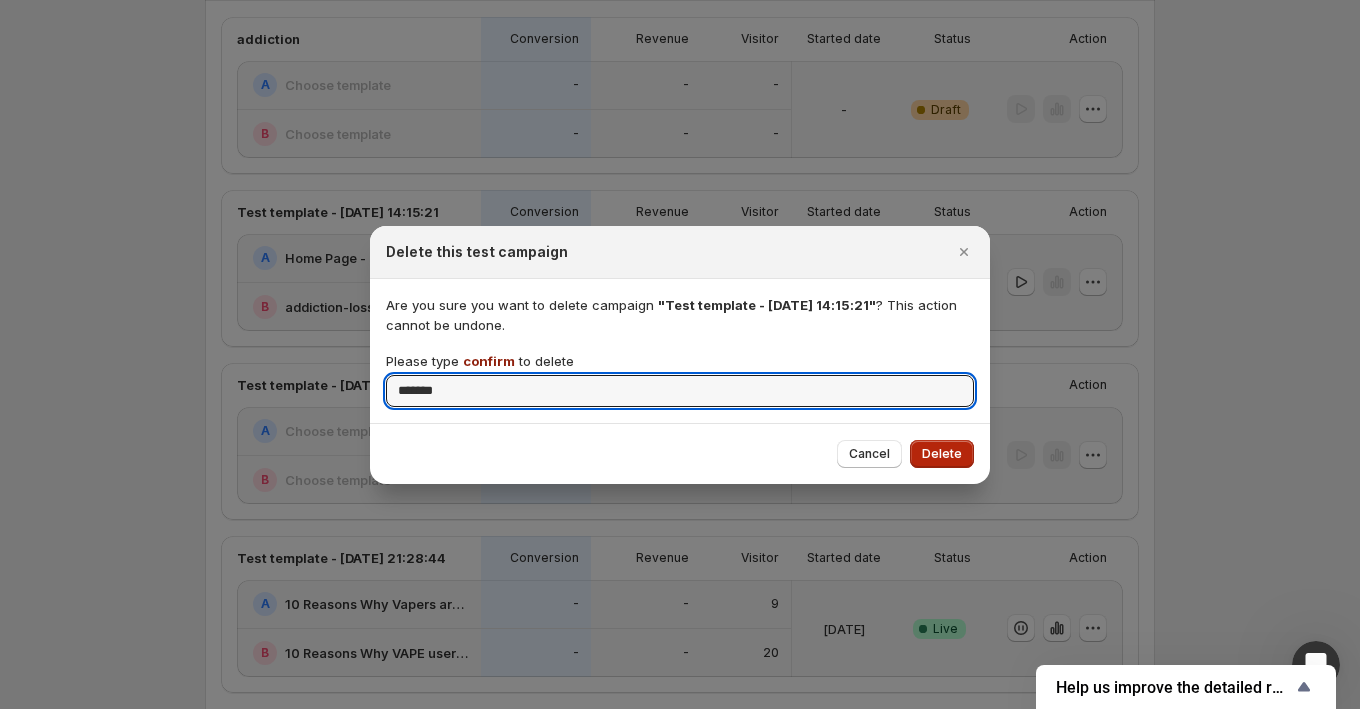 type on "*******" 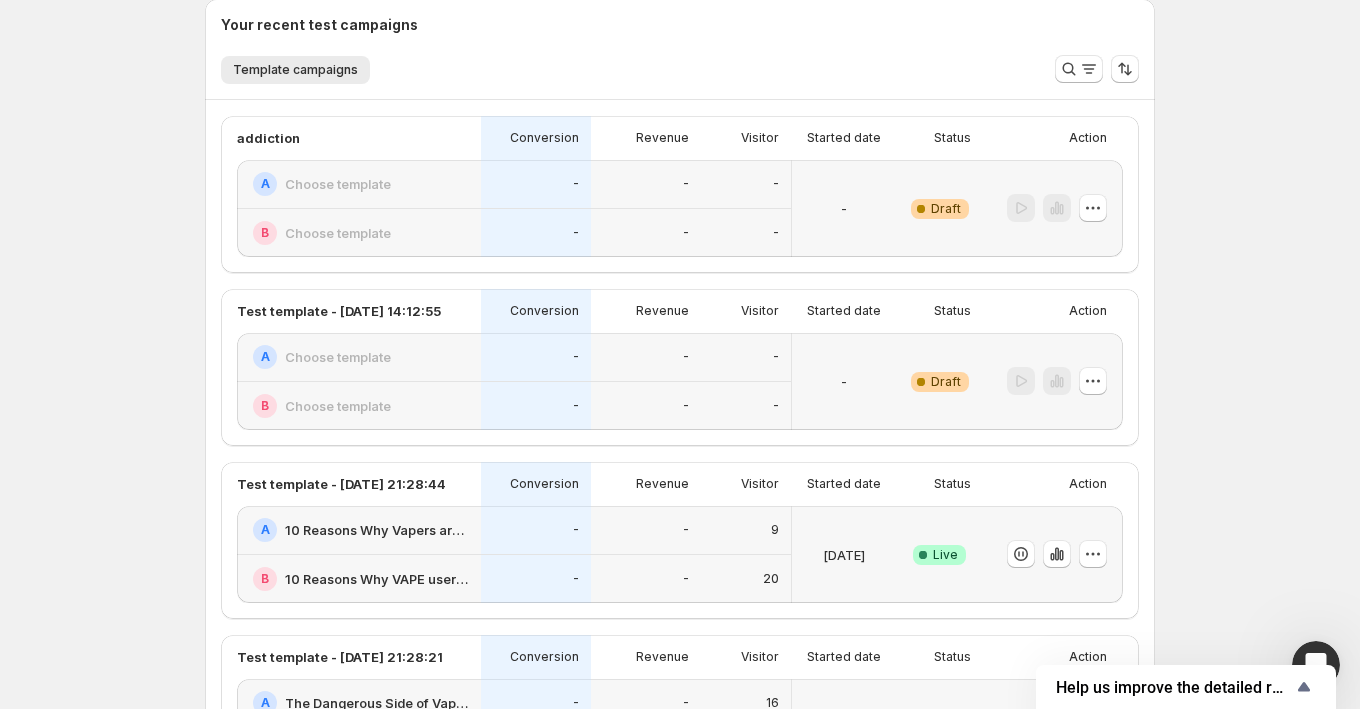 scroll, scrollTop: 615, scrollLeft: 0, axis: vertical 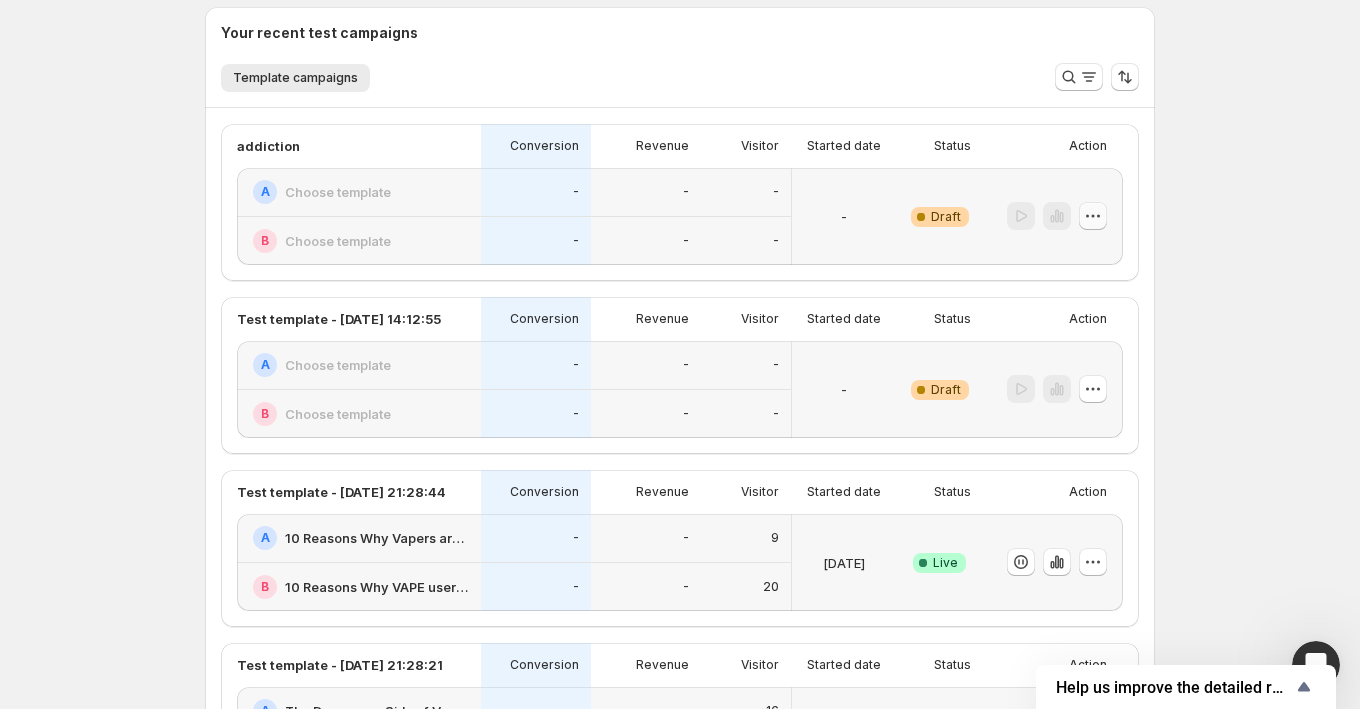 click 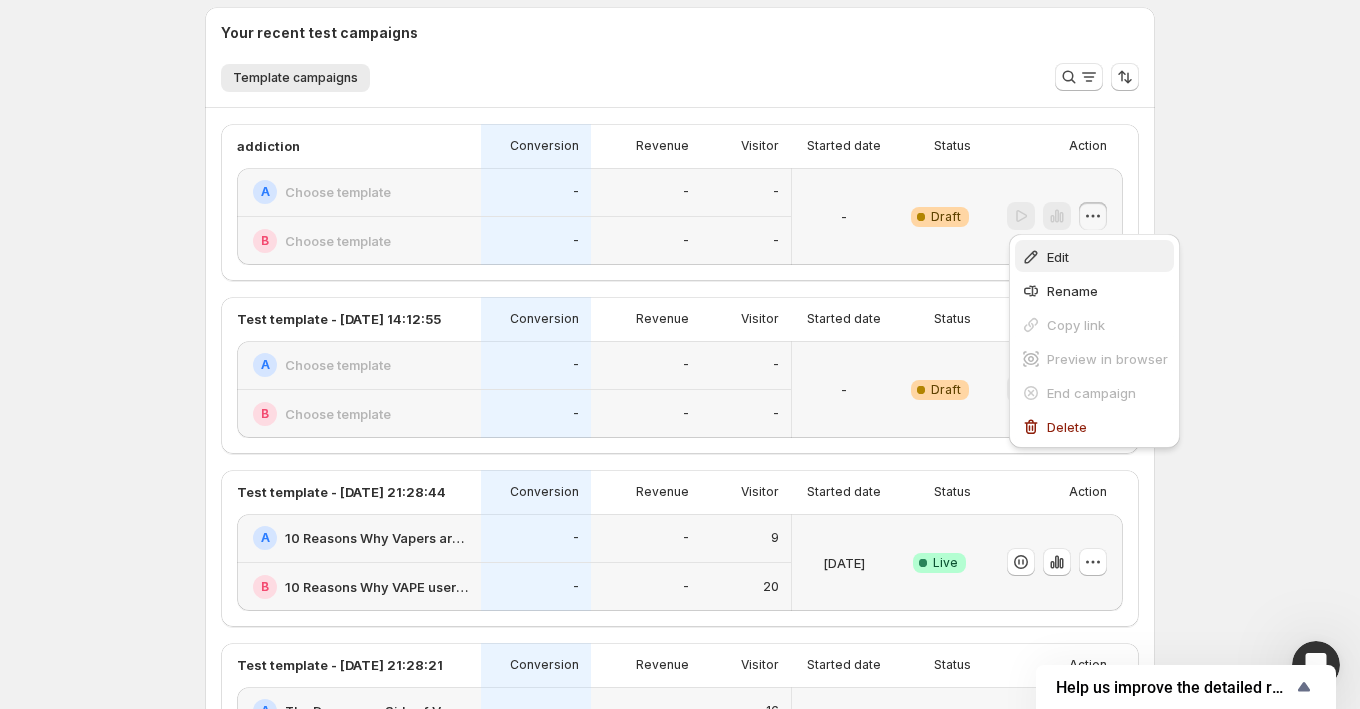 click on "Edit" at bounding box center (1058, 257) 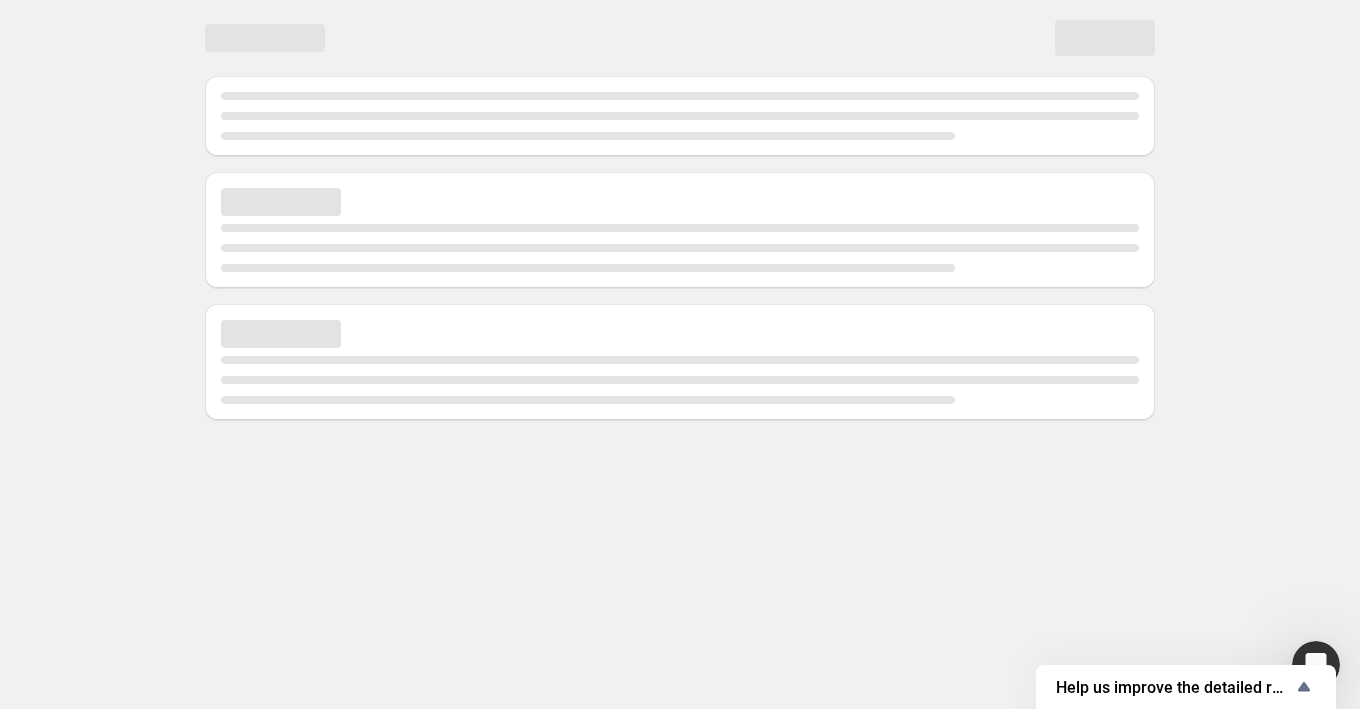 scroll, scrollTop: 0, scrollLeft: 0, axis: both 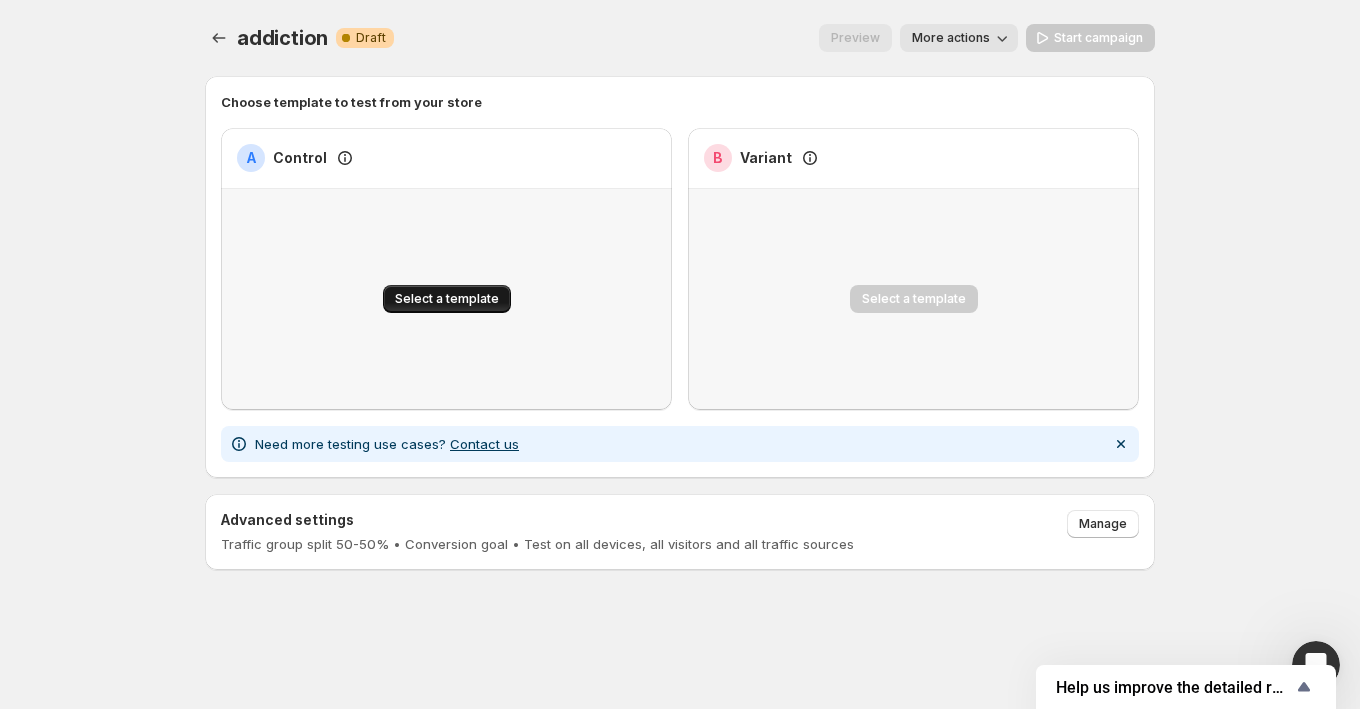 click on "Select a template" at bounding box center (447, 299) 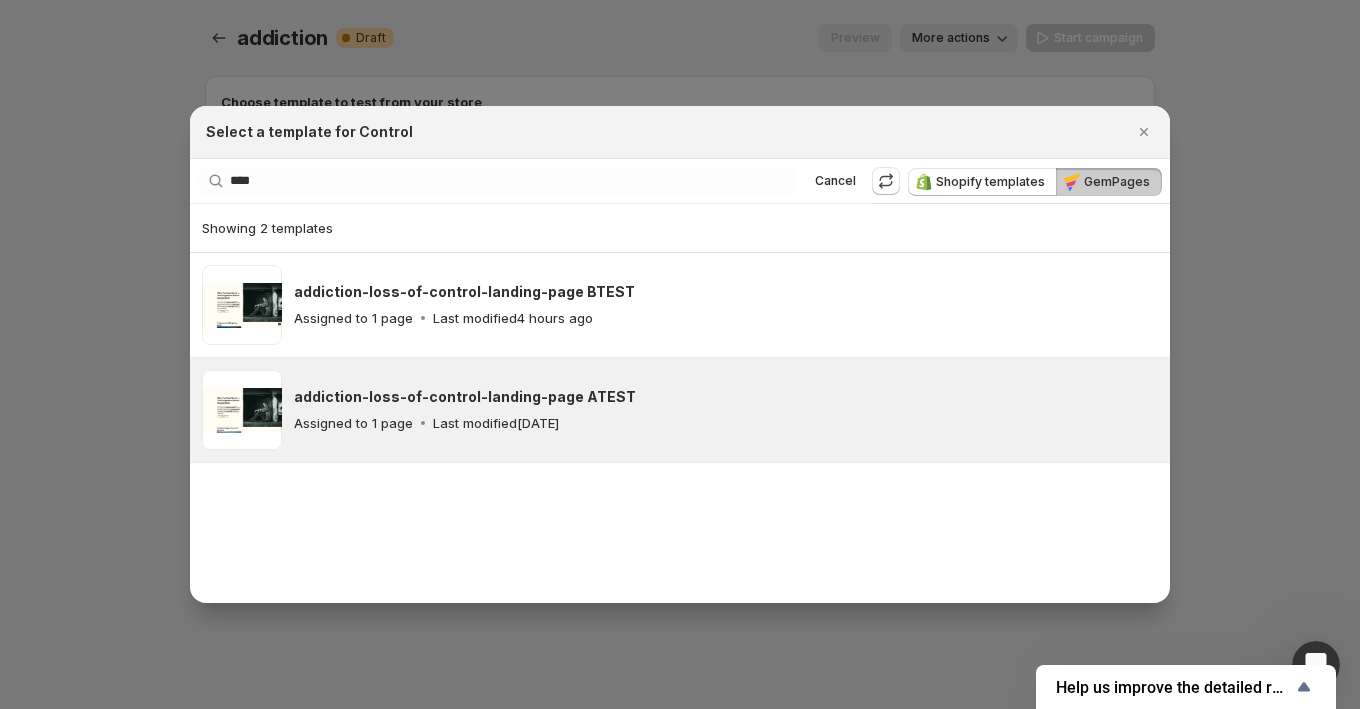 click on "addiction-loss-of-control-landing-page ATEST Assigned to 1 page Last modified  3 days ago" at bounding box center (726, 410) 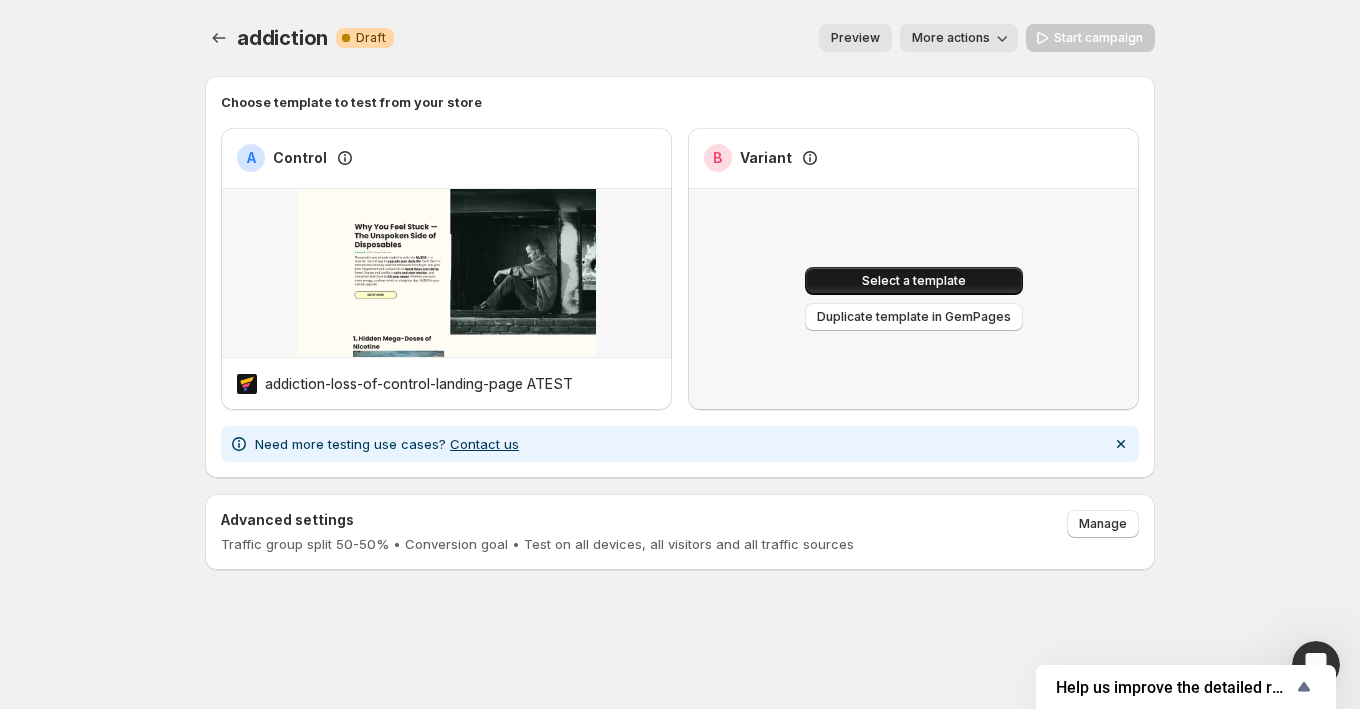 click on "Select a template" at bounding box center [914, 281] 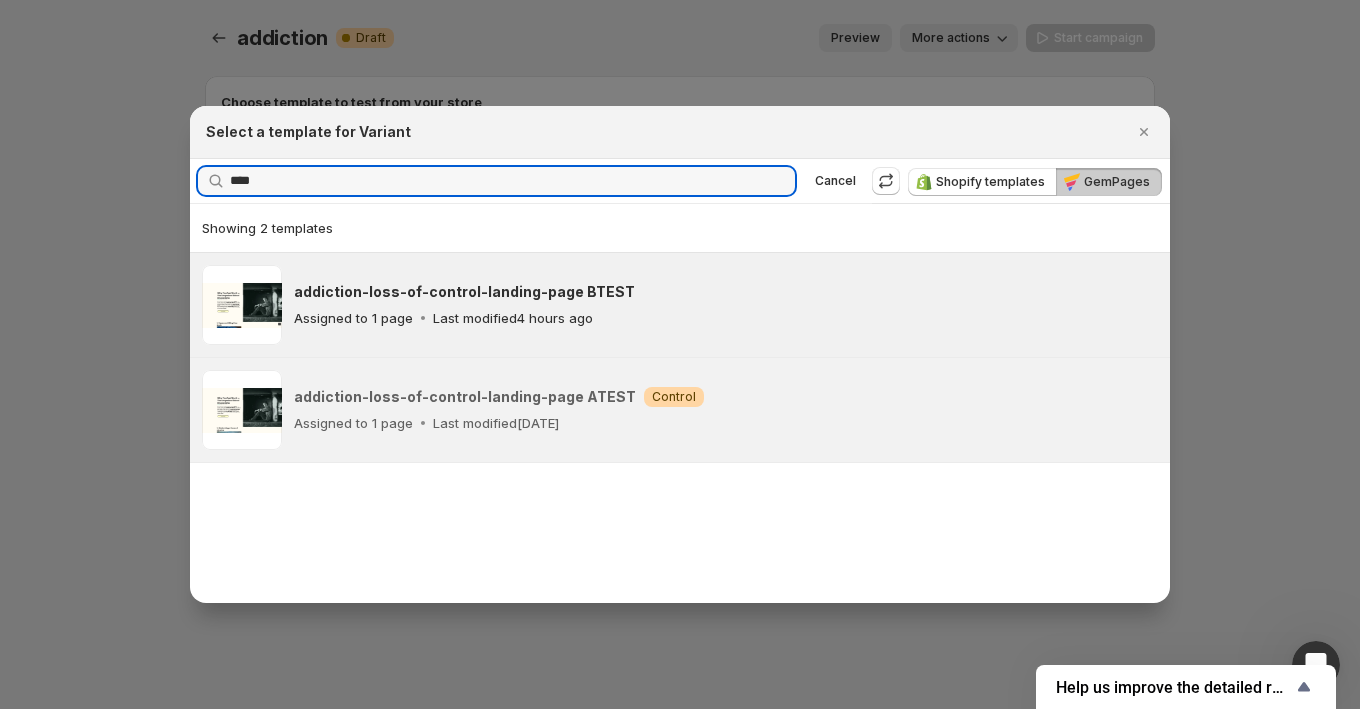 click on "Assigned to 1 page Last modified  4 hours ago" at bounding box center (726, 318) 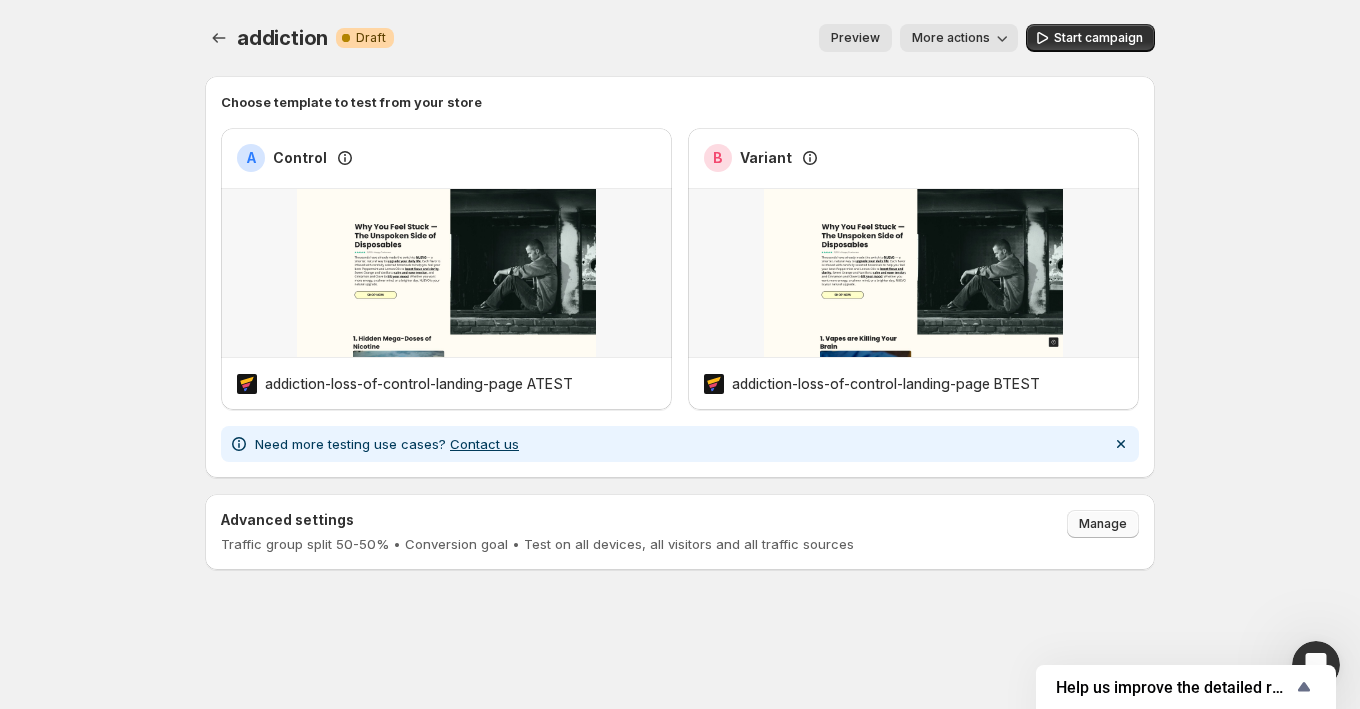 click on "Manage" at bounding box center [1103, 524] 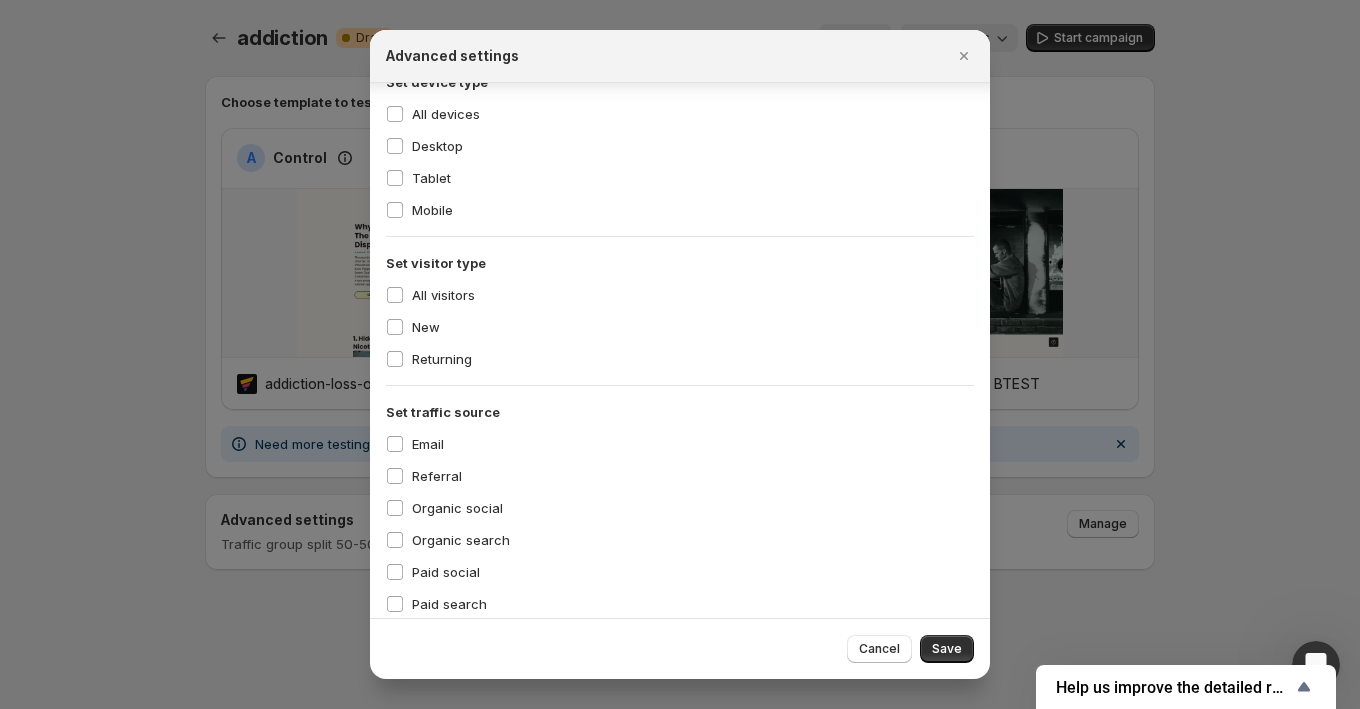 scroll, scrollTop: 333, scrollLeft: 0, axis: vertical 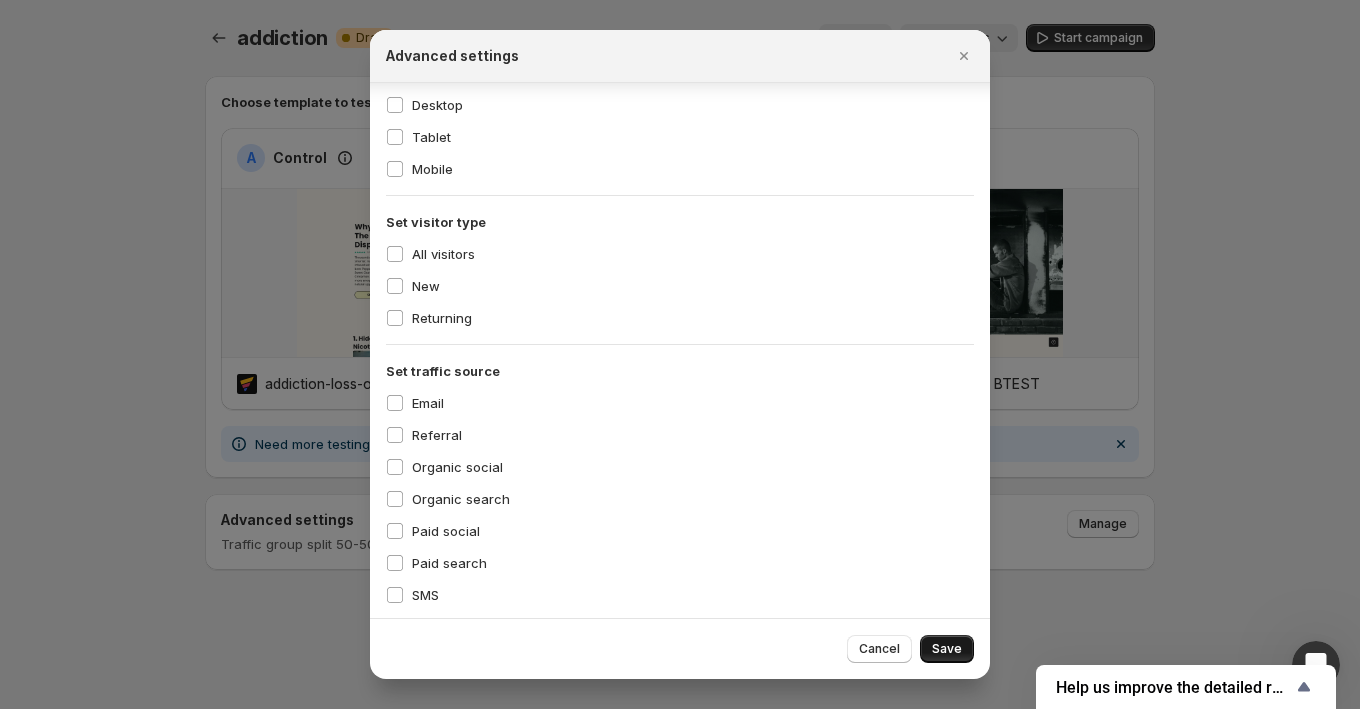 click on "Save" at bounding box center (947, 649) 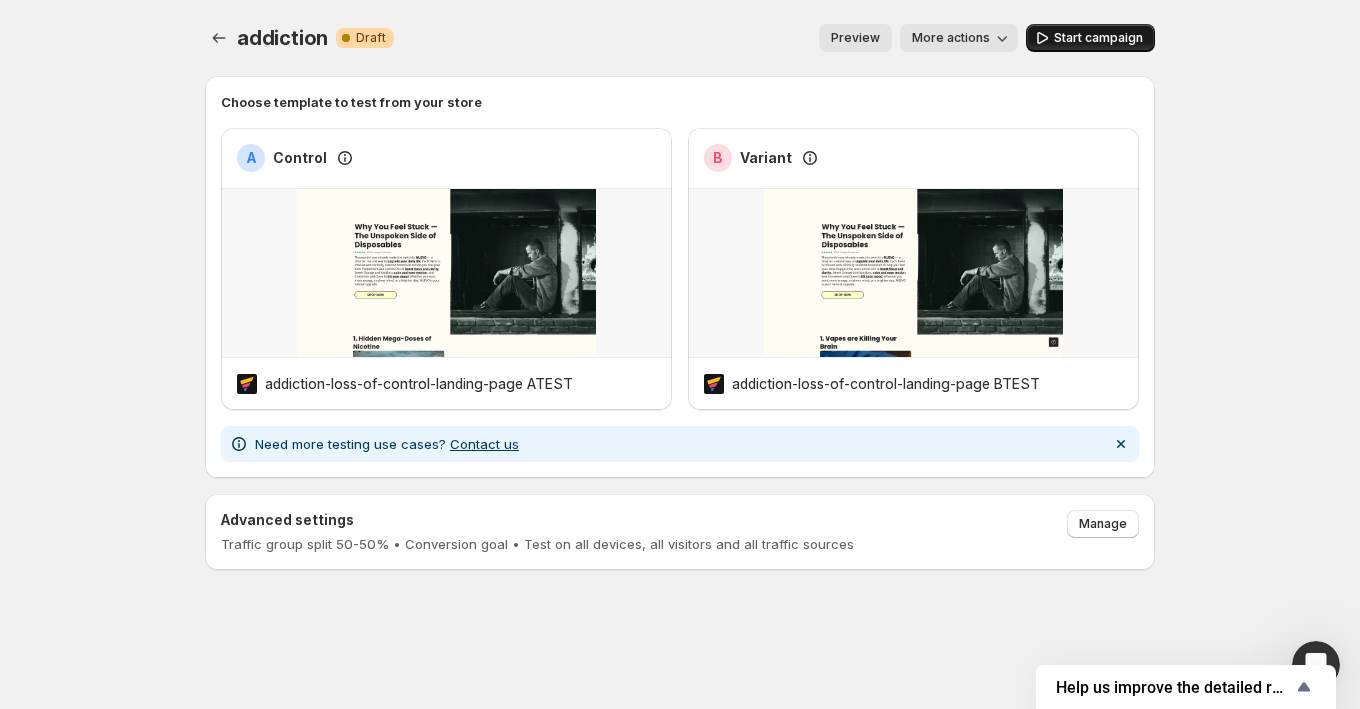 click on "Start campaign" at bounding box center (1098, 38) 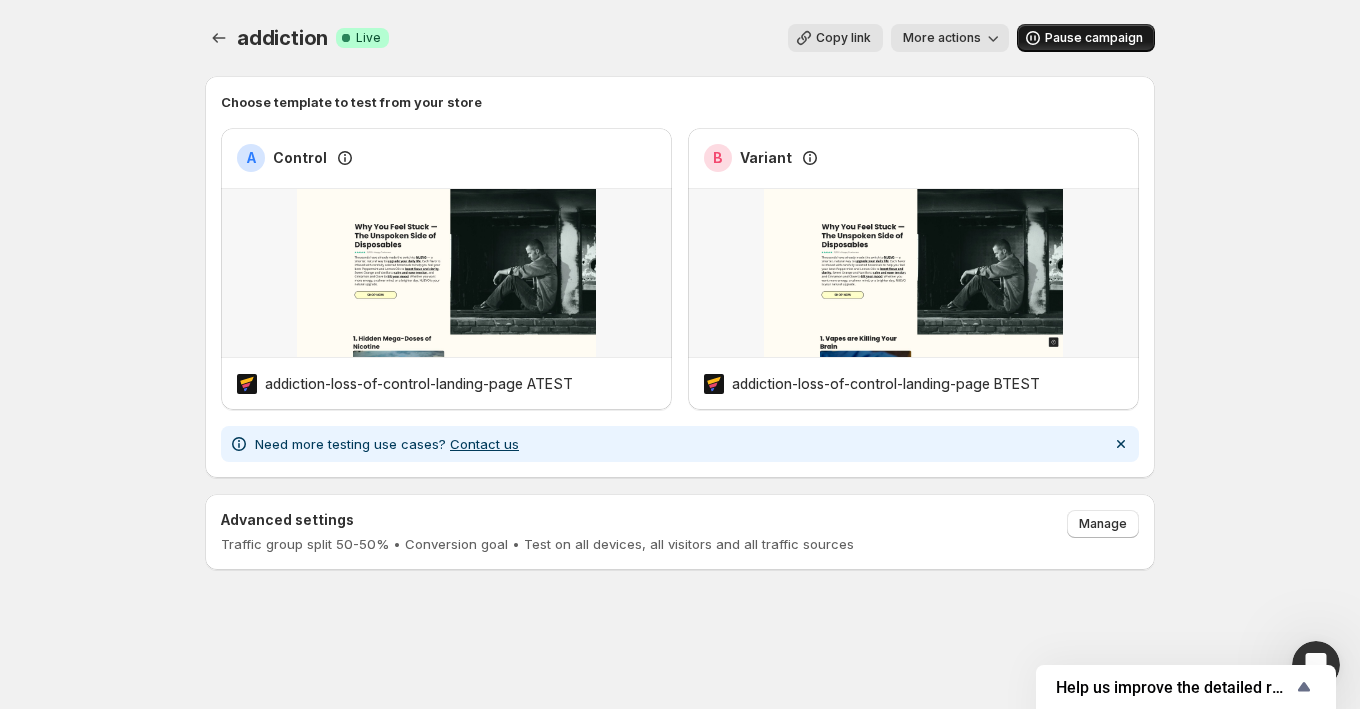 click on "addiction. This page is ready addiction Success Complete Live Copy link More actions More actions Copy link More actions Pause campaign" at bounding box center (680, 38) 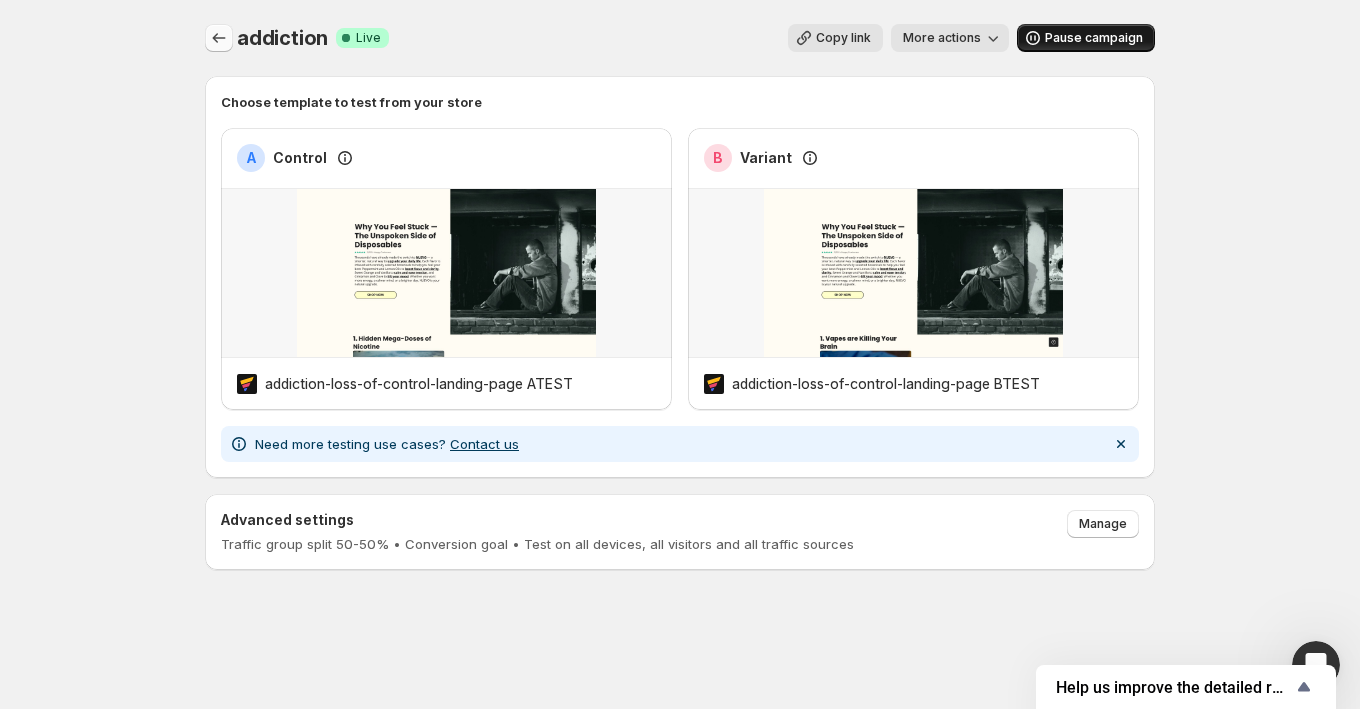 click 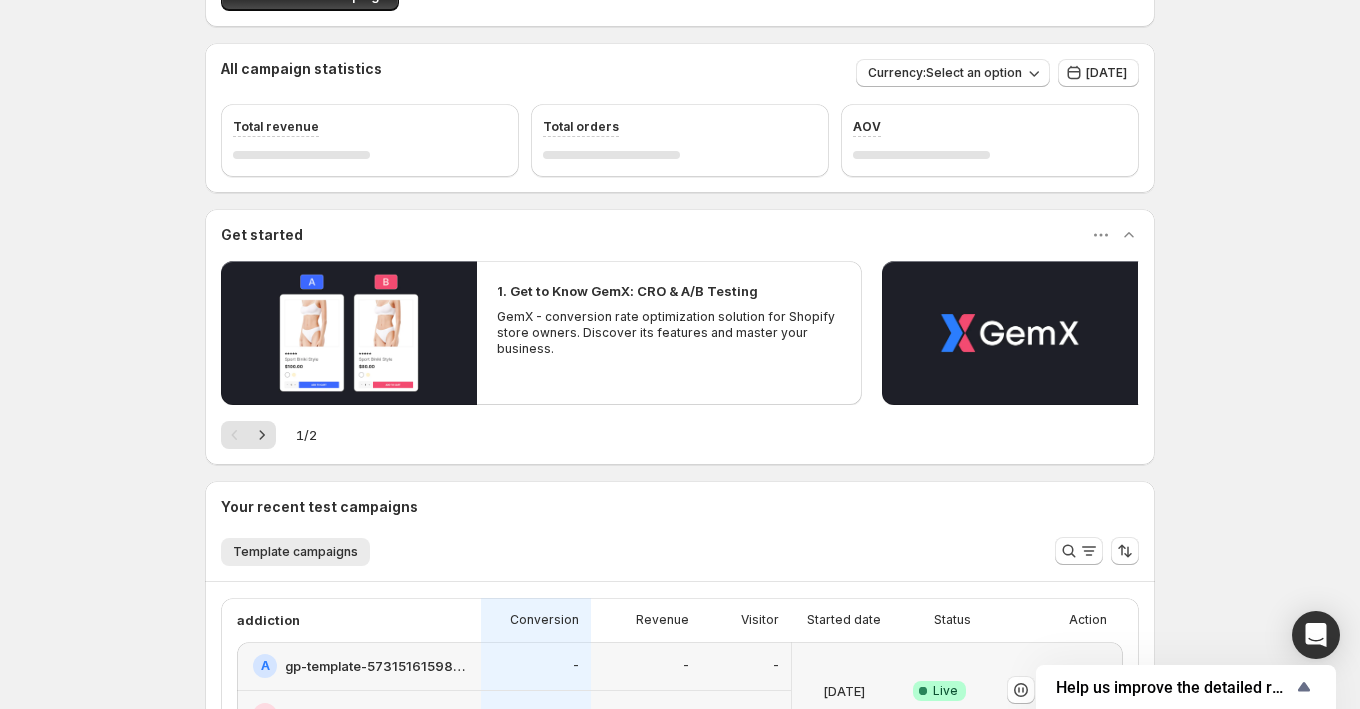 scroll, scrollTop: 0, scrollLeft: 0, axis: both 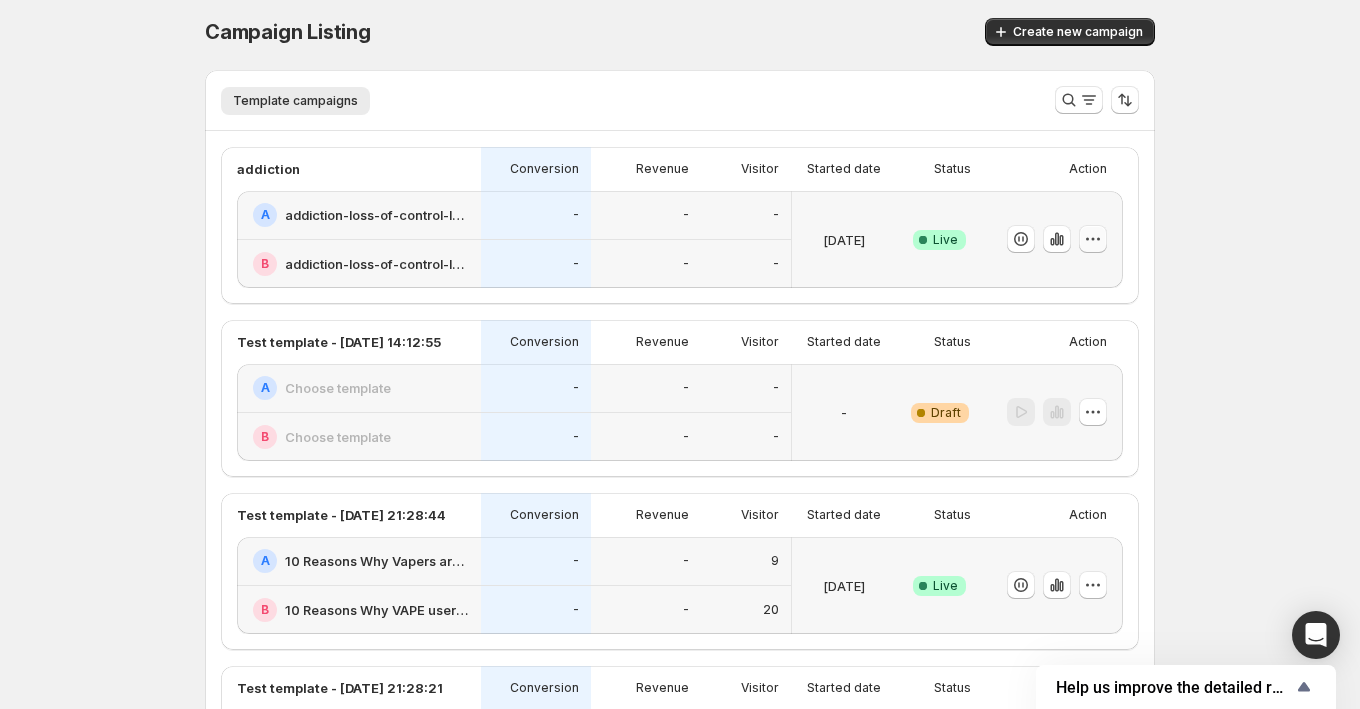 click 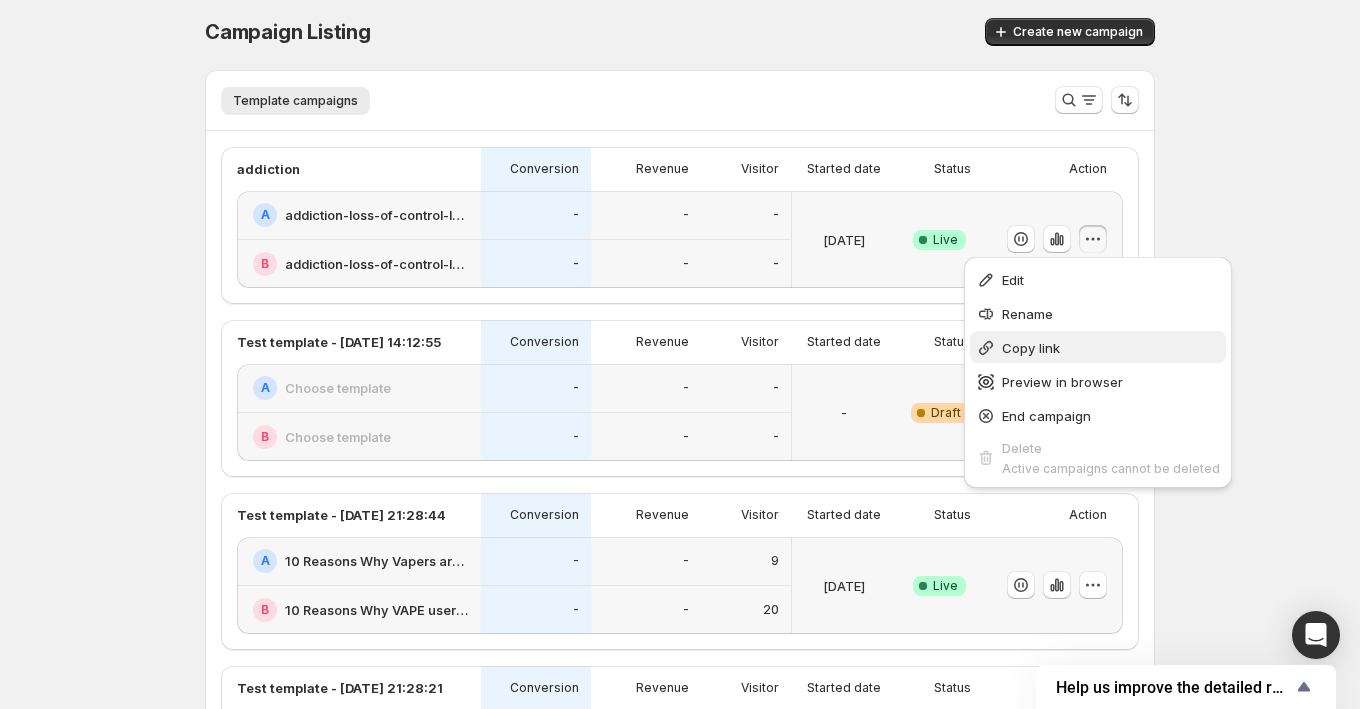 click on "Copy link" at bounding box center (1111, 348) 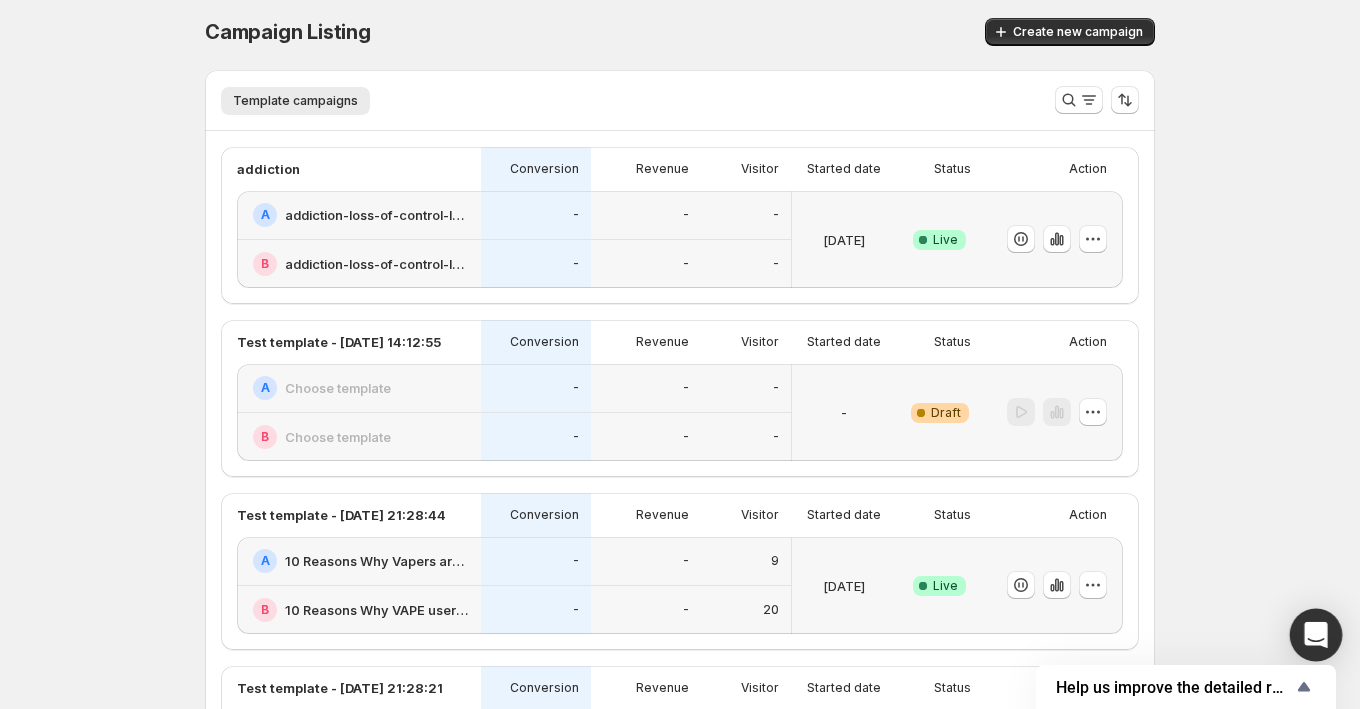 click at bounding box center (1316, 635) 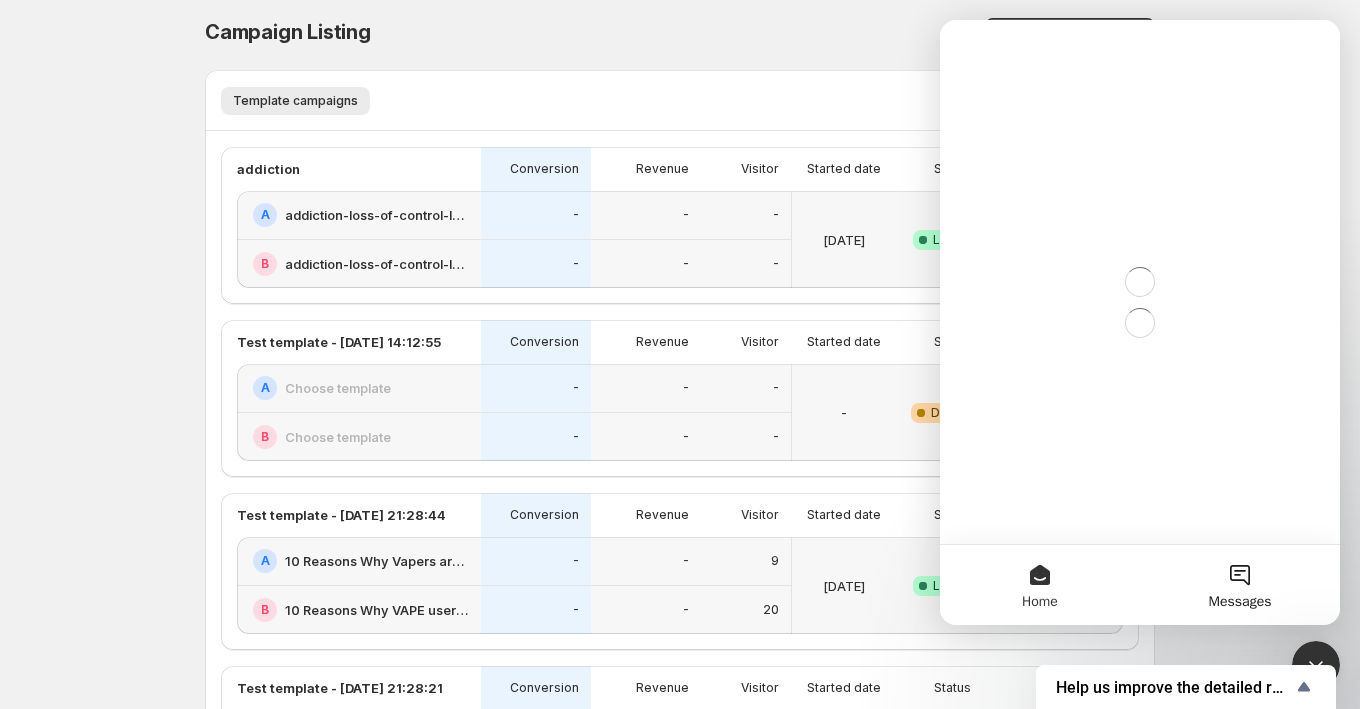scroll, scrollTop: 0, scrollLeft: 0, axis: both 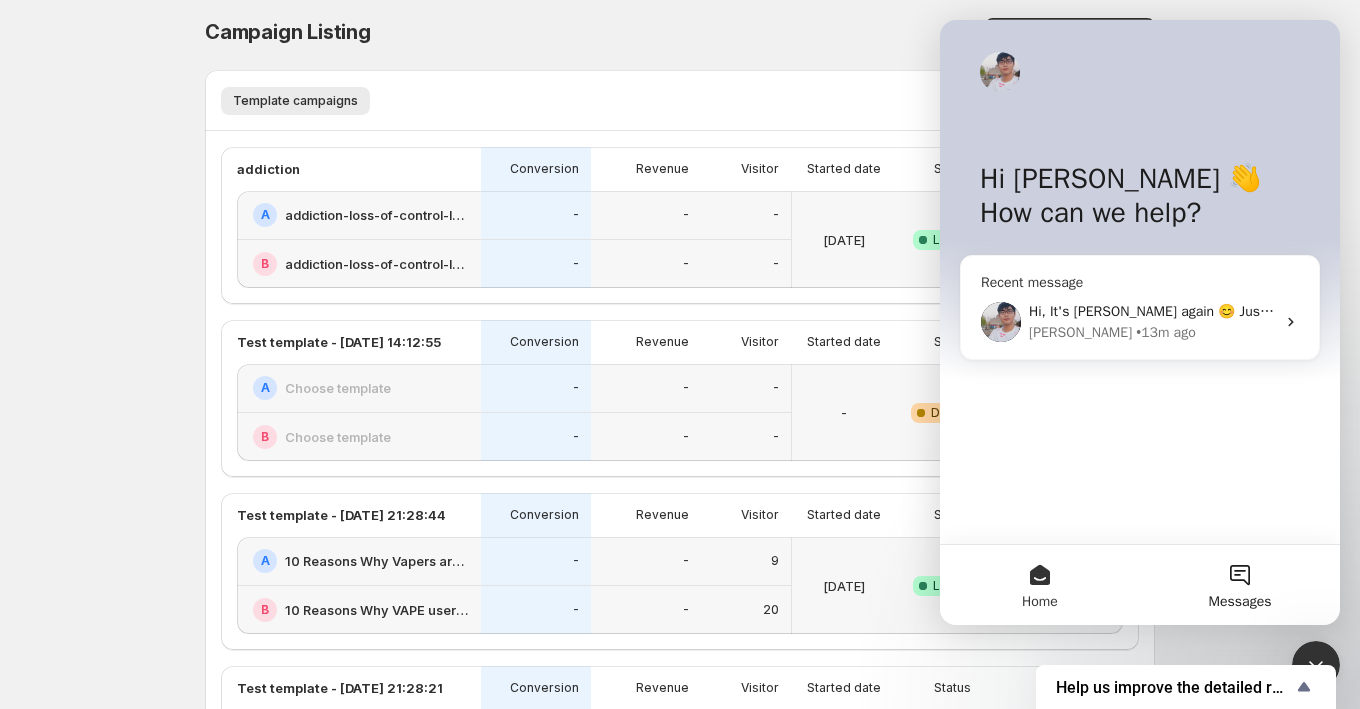 click on "[PERSON_NAME] •  13m ago" at bounding box center (1152, 332) 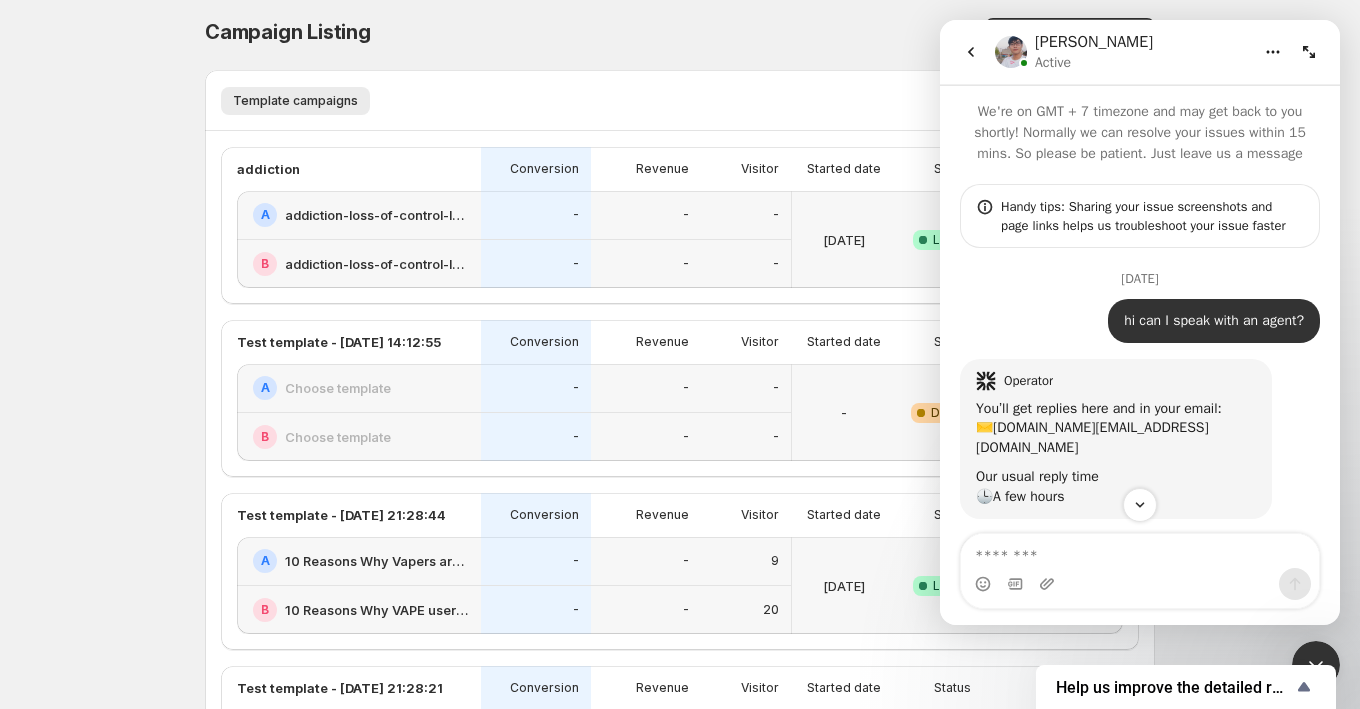 scroll, scrollTop: 515, scrollLeft: 0, axis: vertical 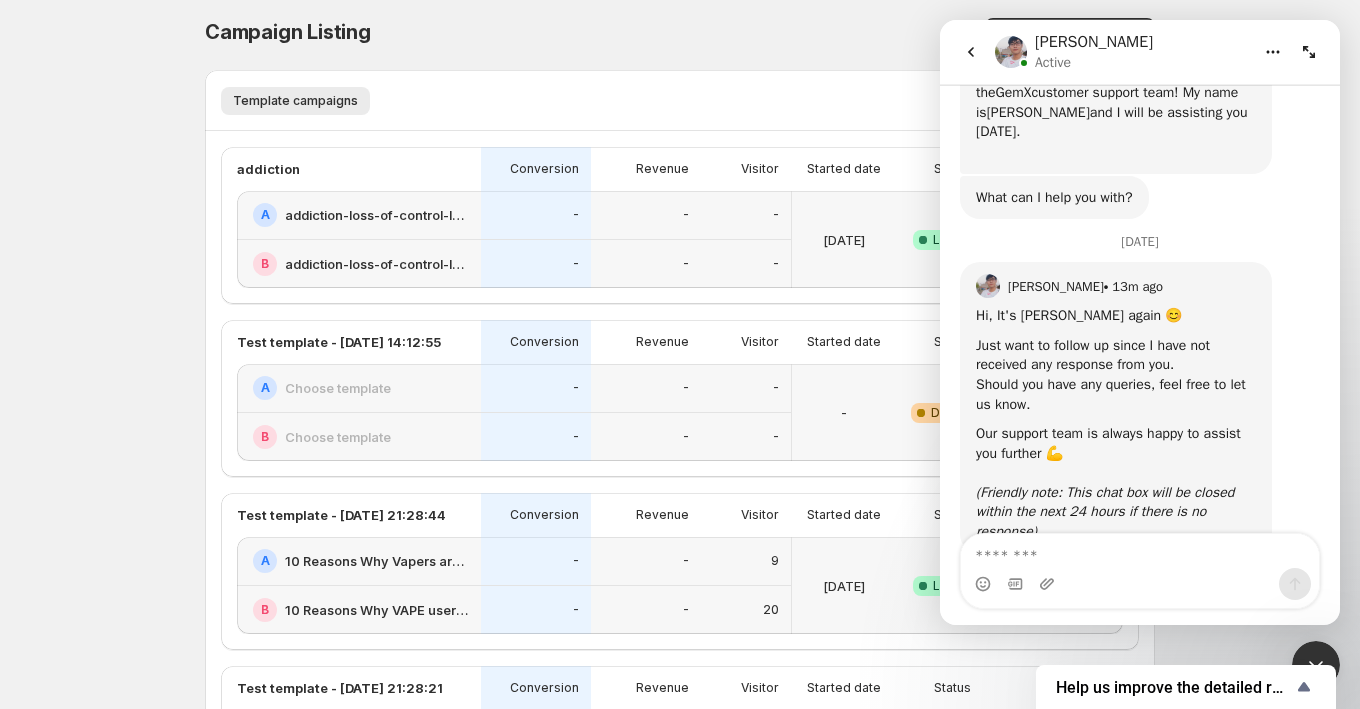 click at bounding box center [1140, 551] 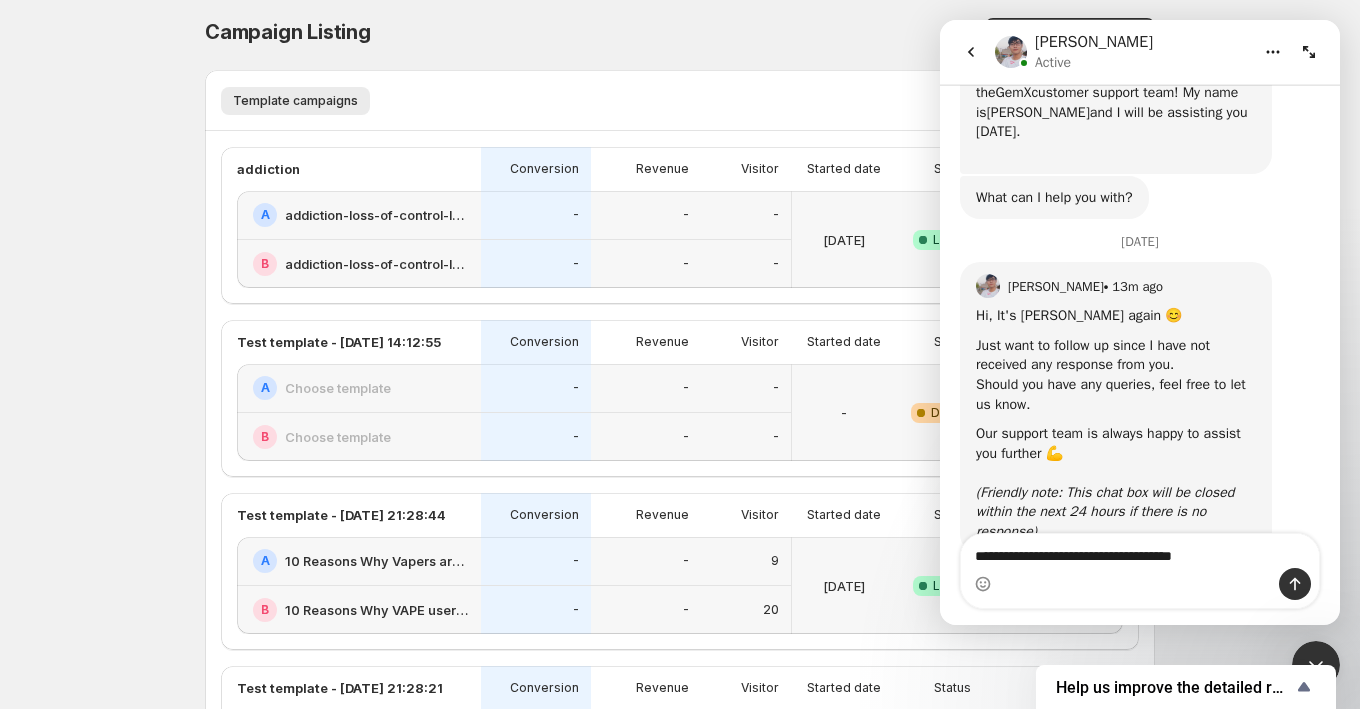 type on "**********" 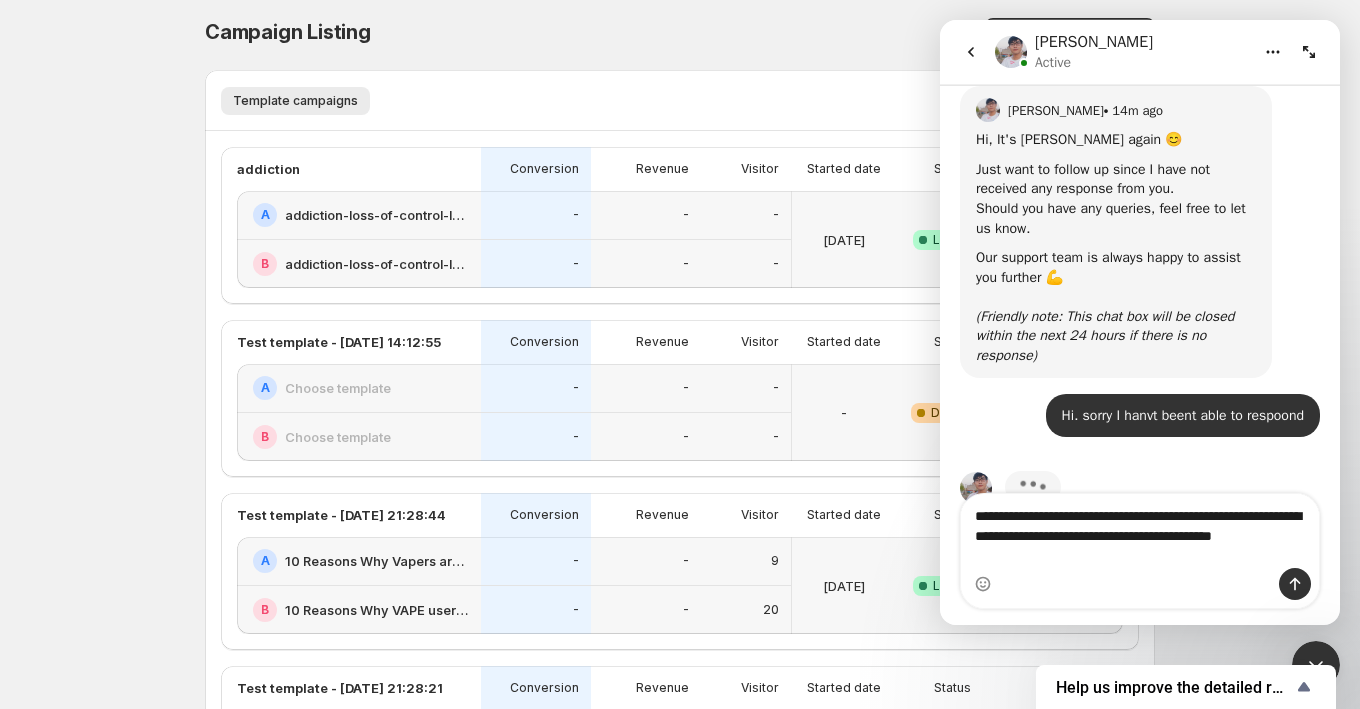 scroll, scrollTop: 691, scrollLeft: 0, axis: vertical 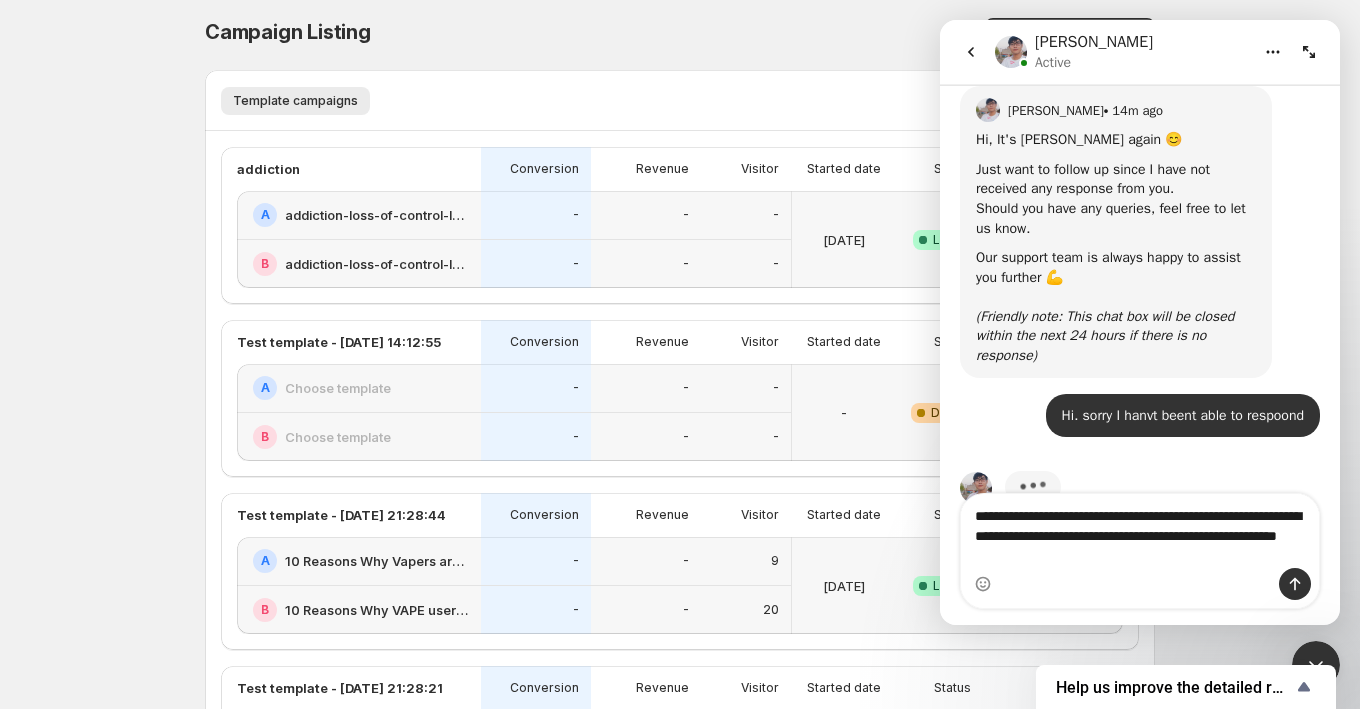 type on "**********" 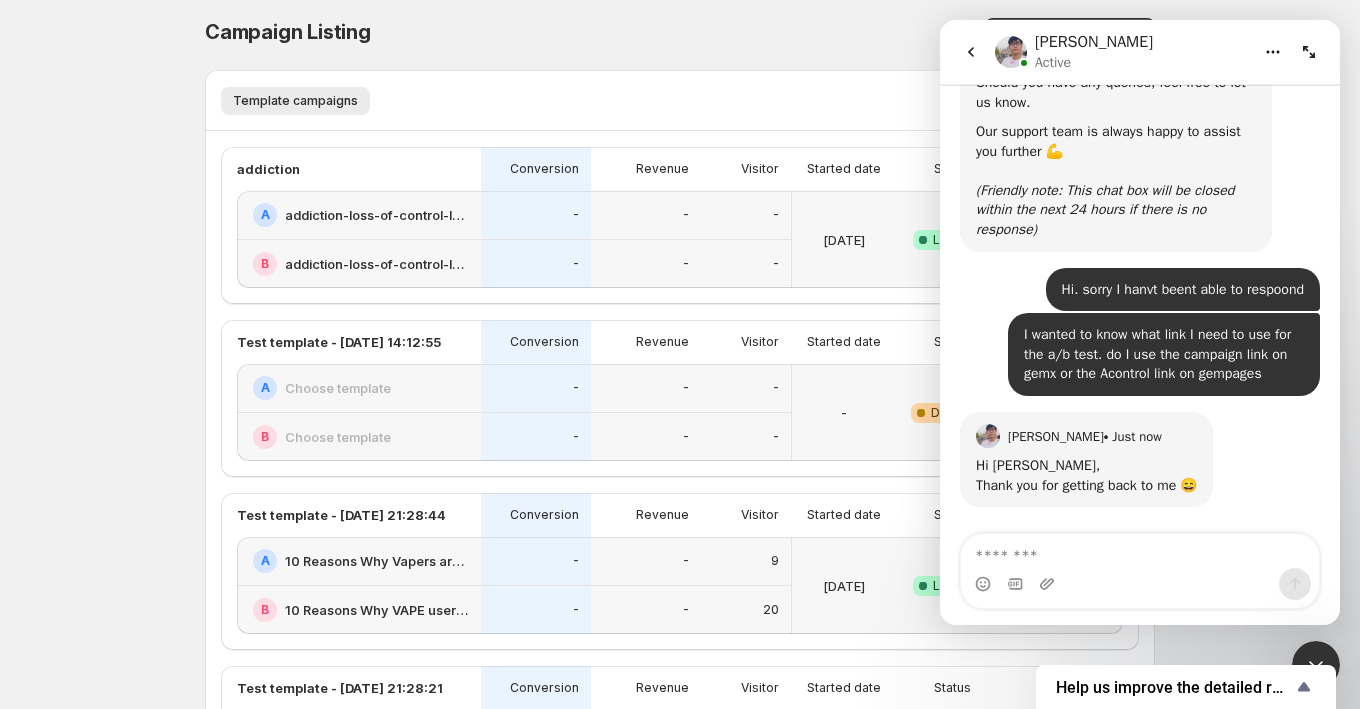 scroll, scrollTop: 847, scrollLeft: 0, axis: vertical 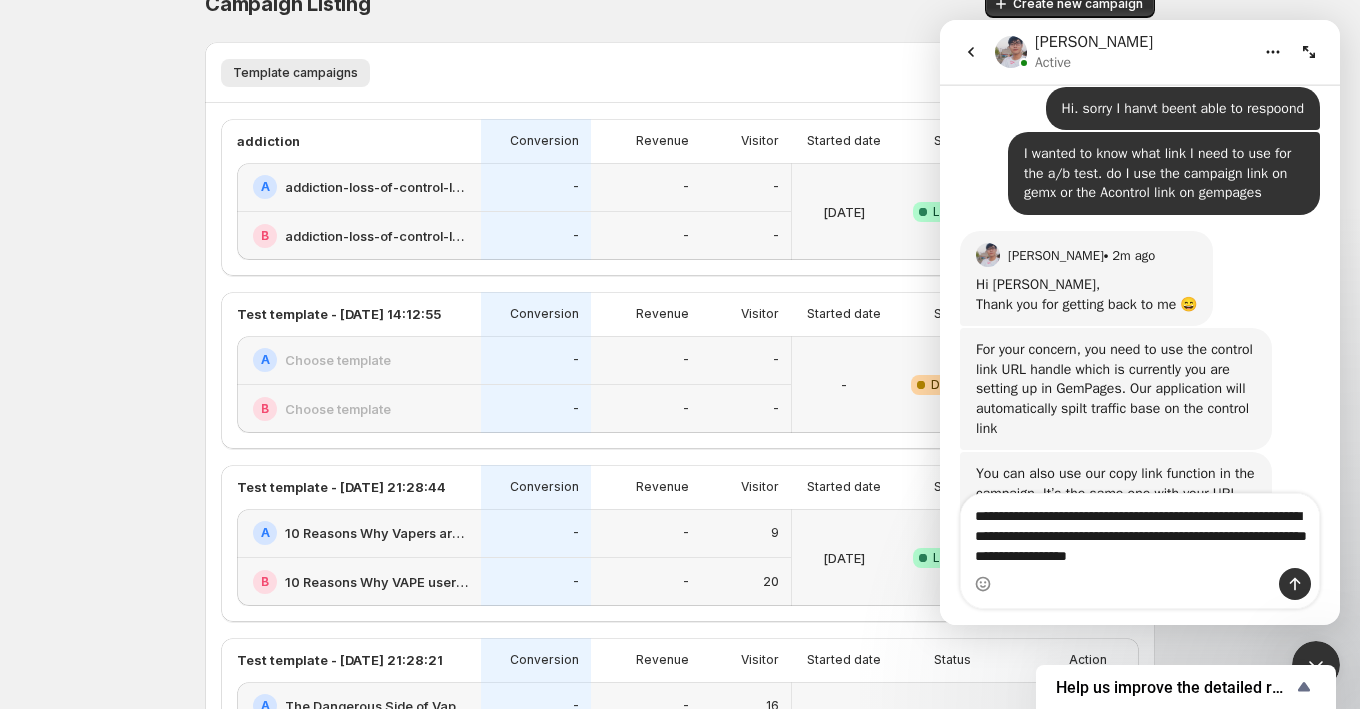 type on "**********" 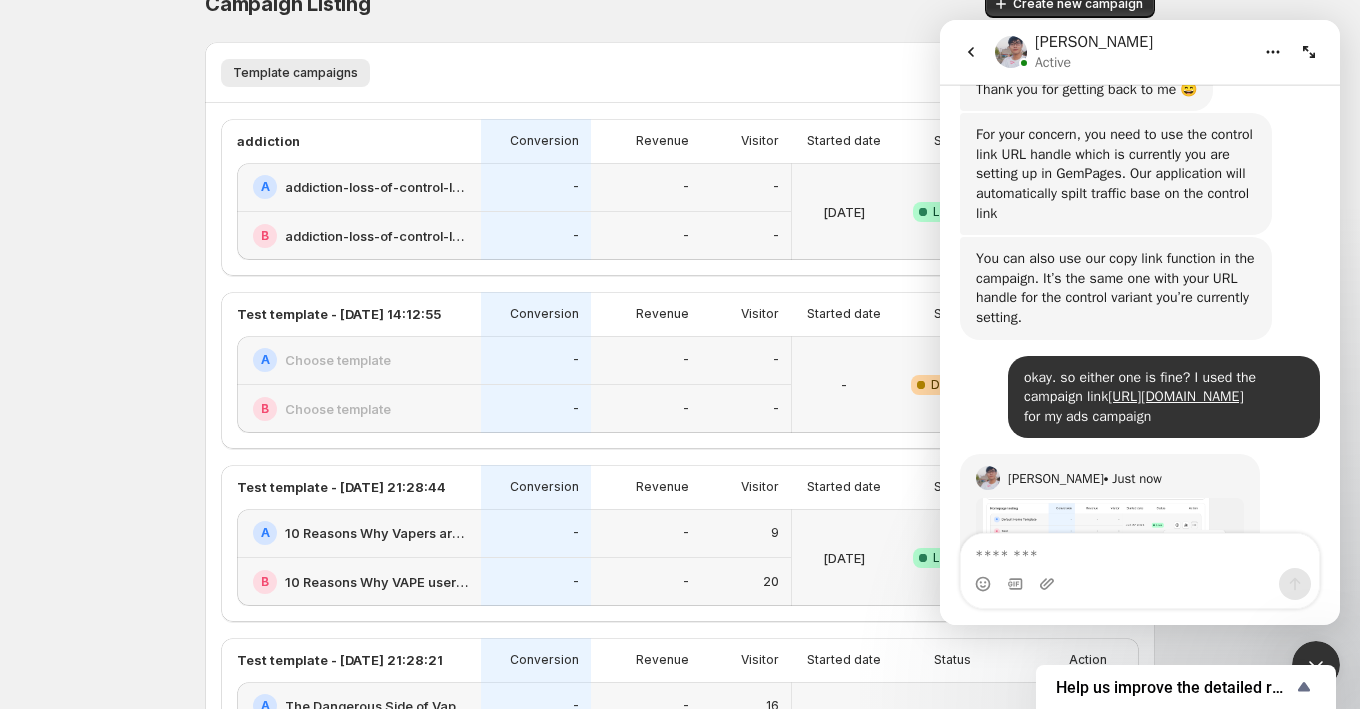 scroll, scrollTop: 1301, scrollLeft: 0, axis: vertical 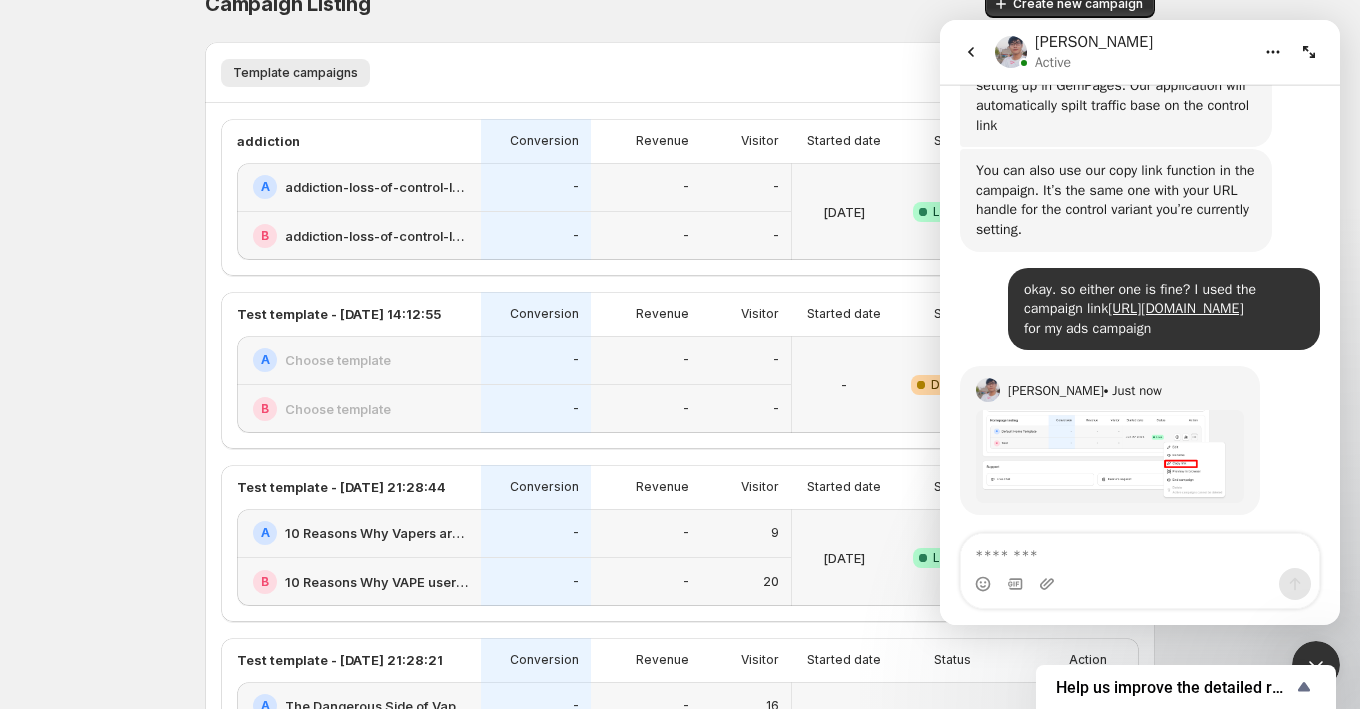 click at bounding box center (1110, 456) 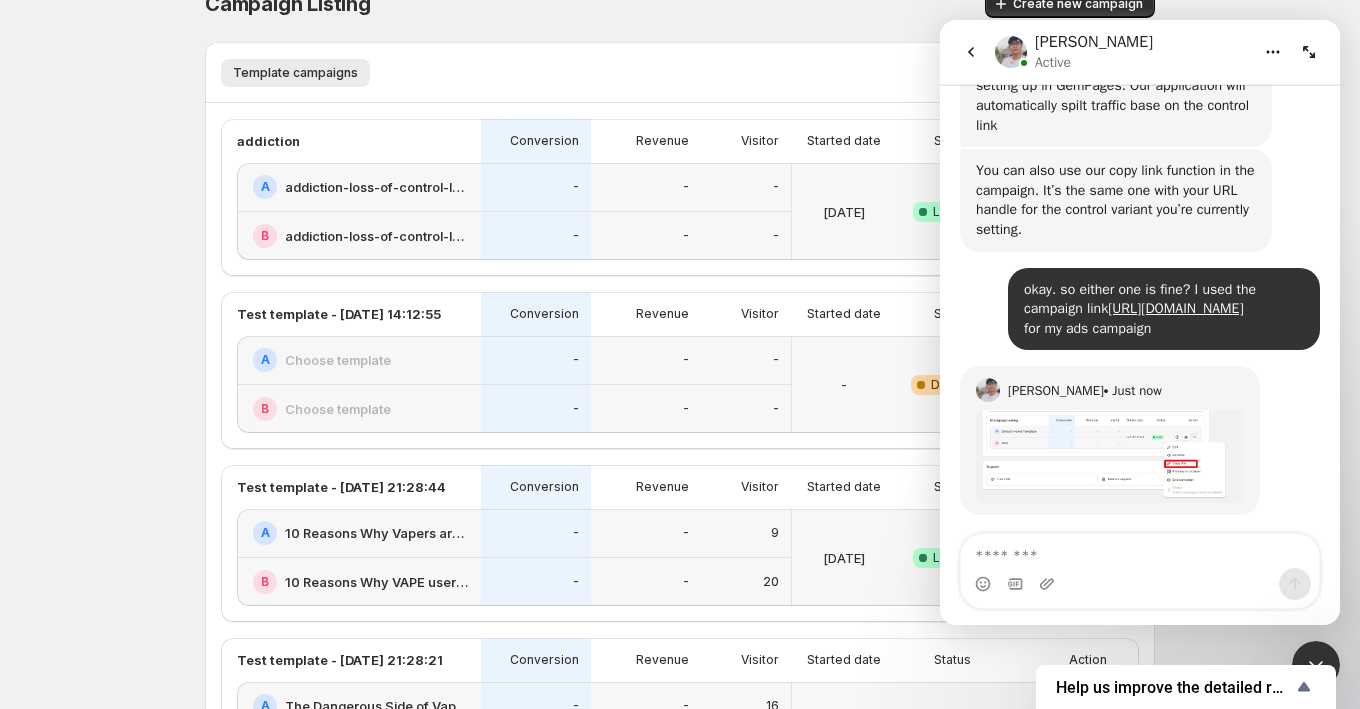 scroll, scrollTop: 0, scrollLeft: 0, axis: both 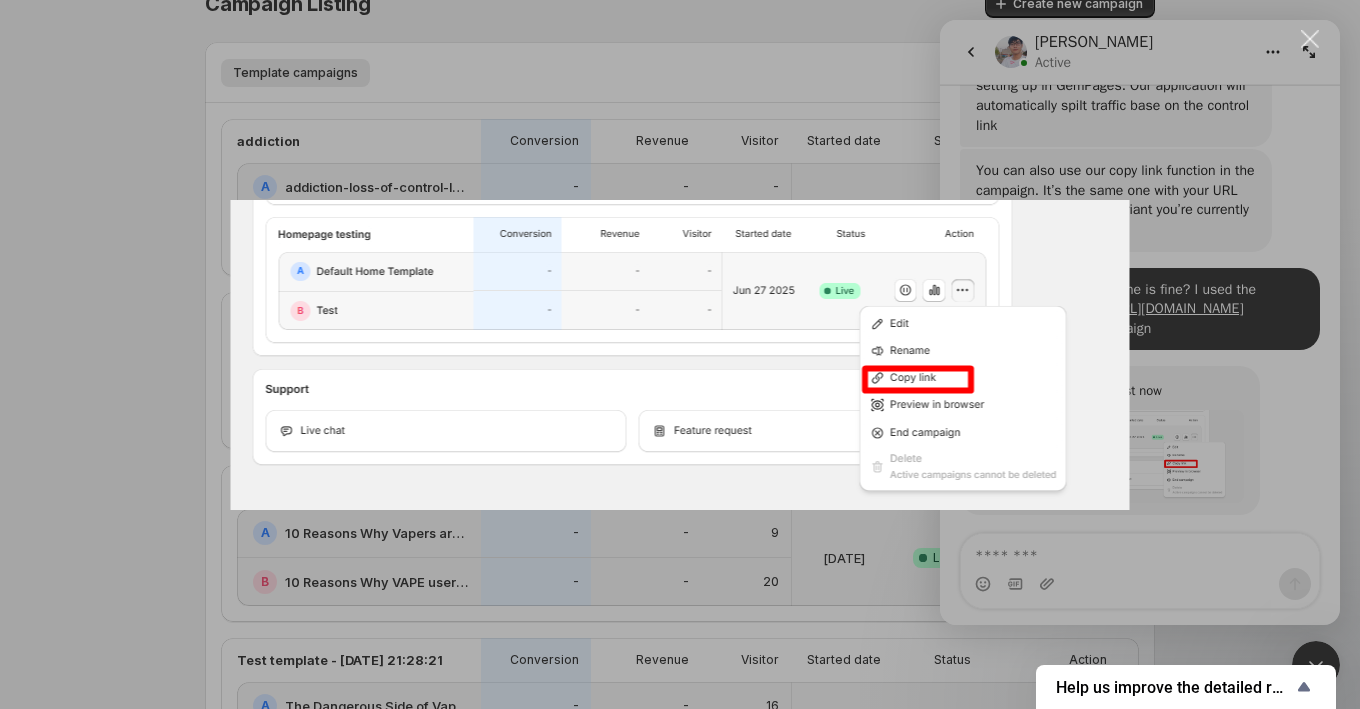 click at bounding box center (680, 354) 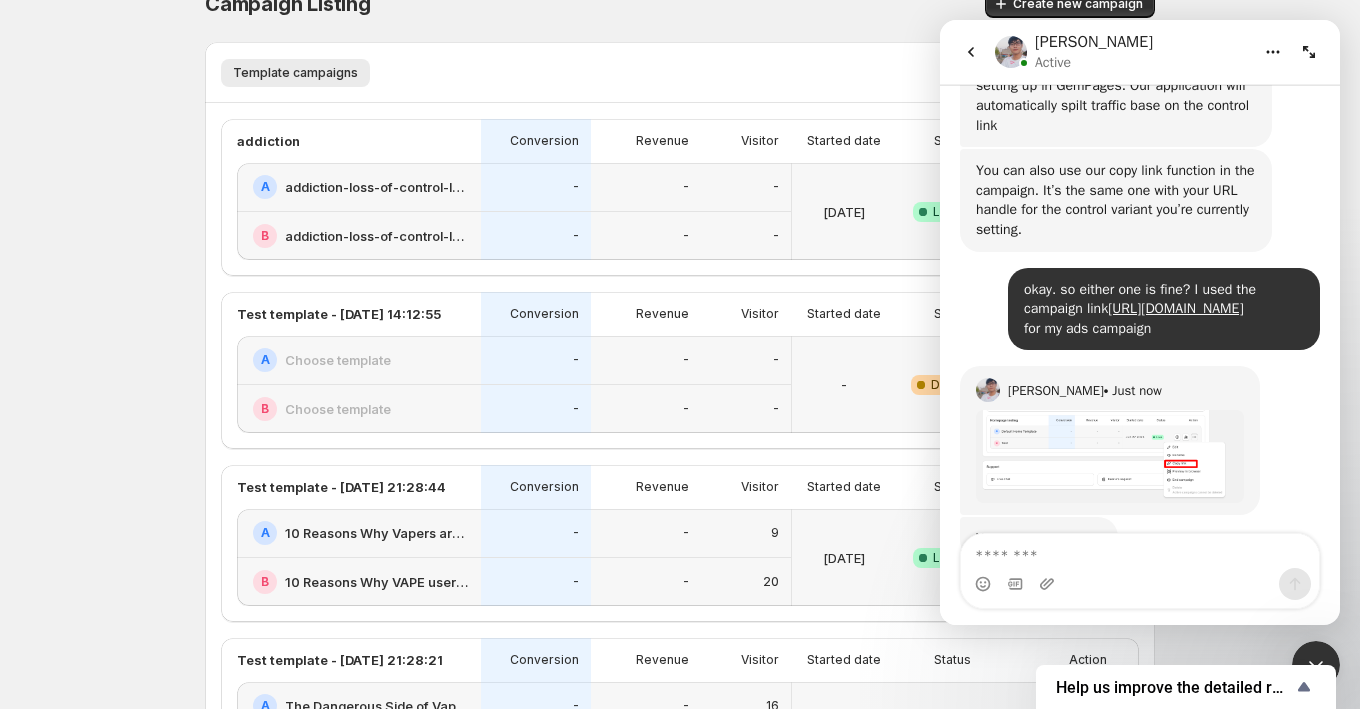 scroll, scrollTop: 1347, scrollLeft: 0, axis: vertical 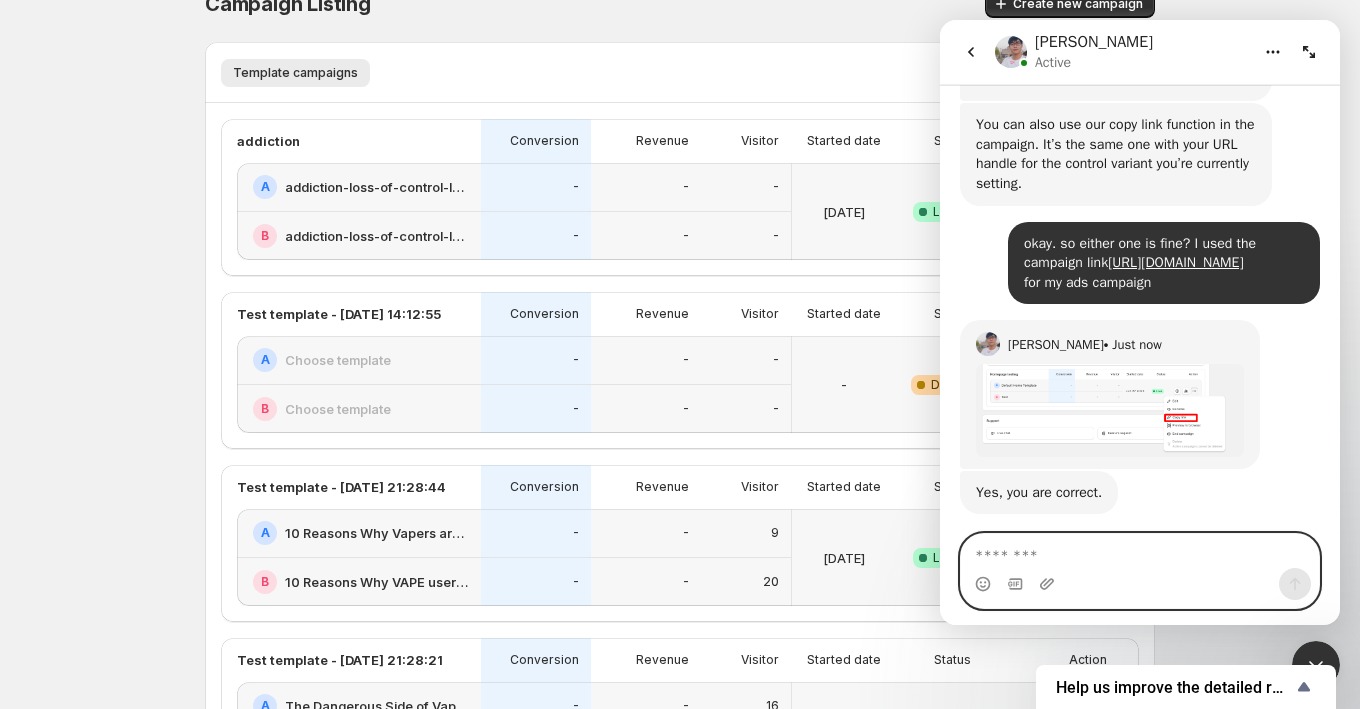 click at bounding box center (1140, 551) 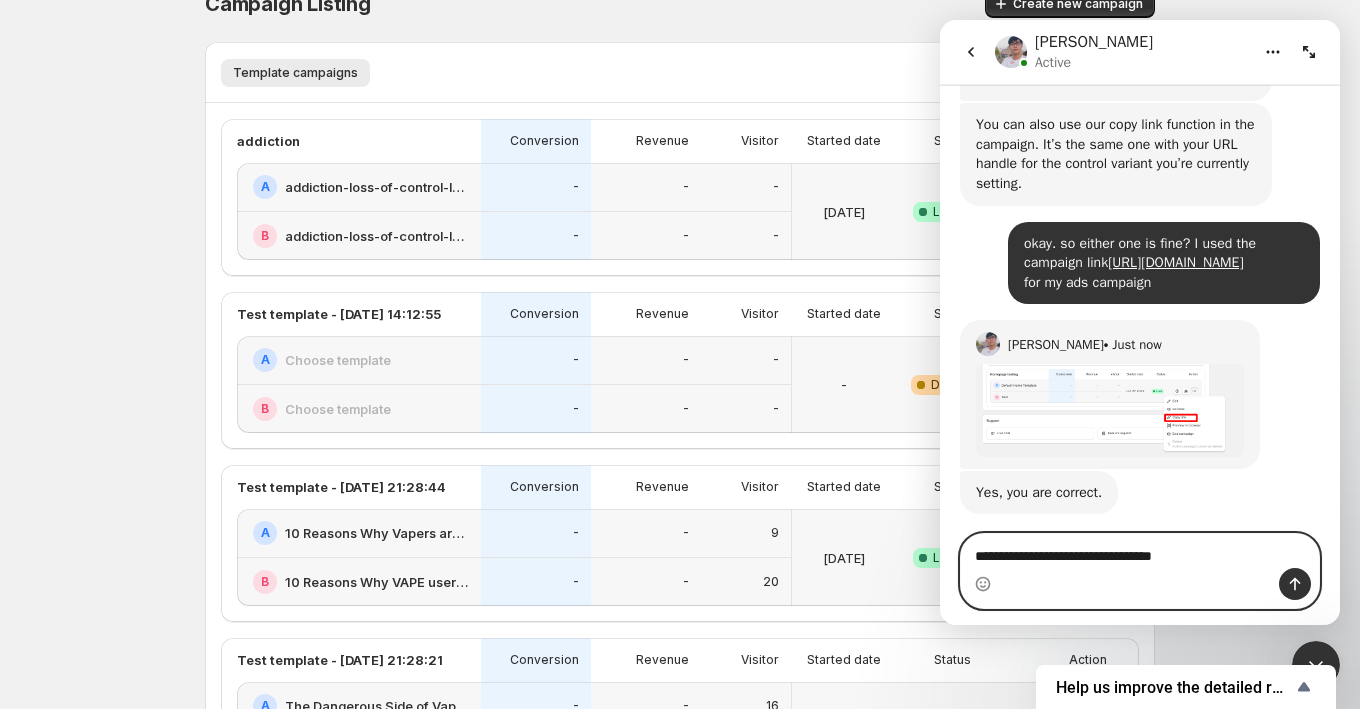 type on "**********" 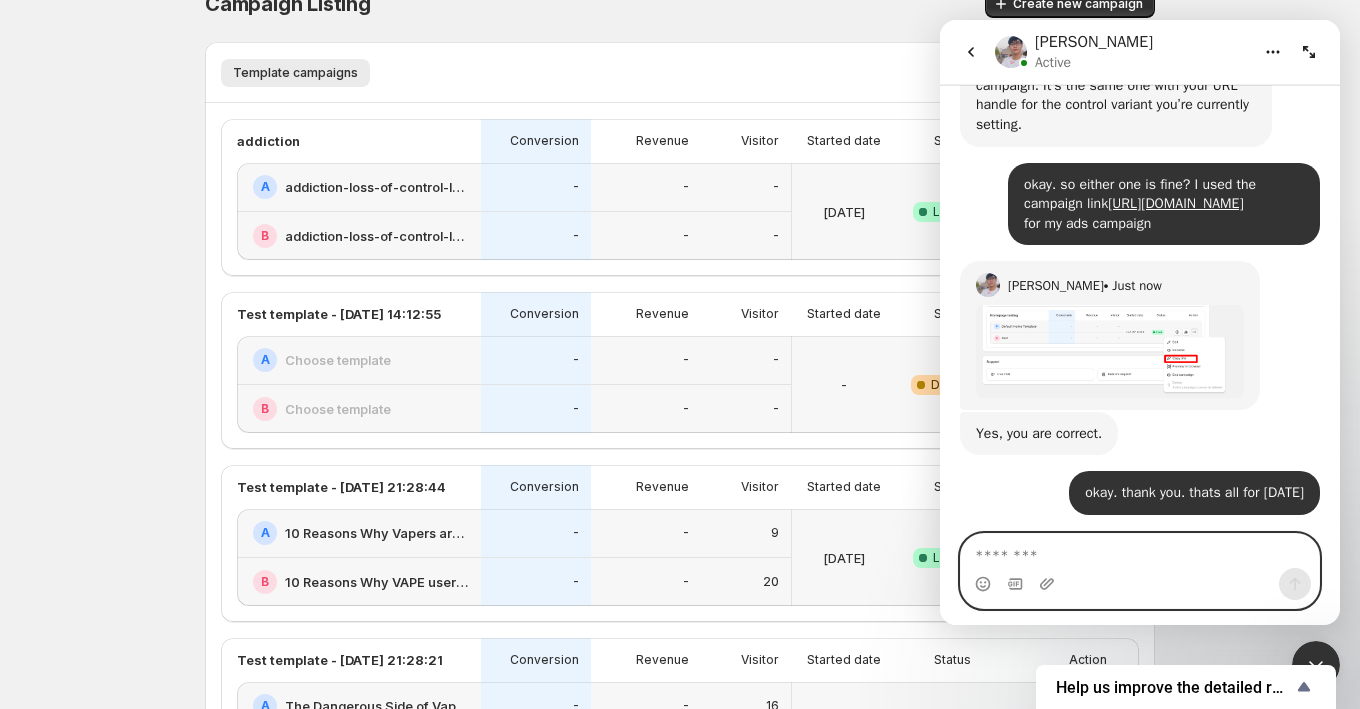 scroll, scrollTop: 1483, scrollLeft: 0, axis: vertical 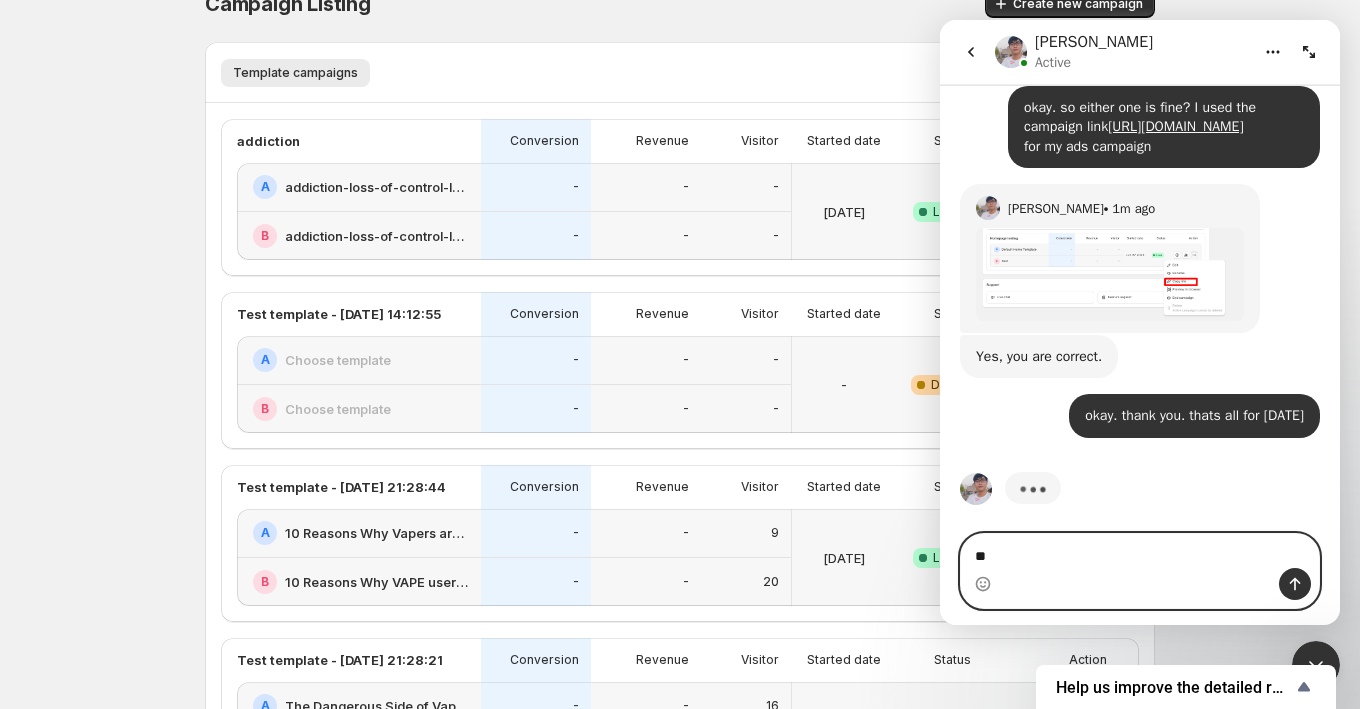 type on "*" 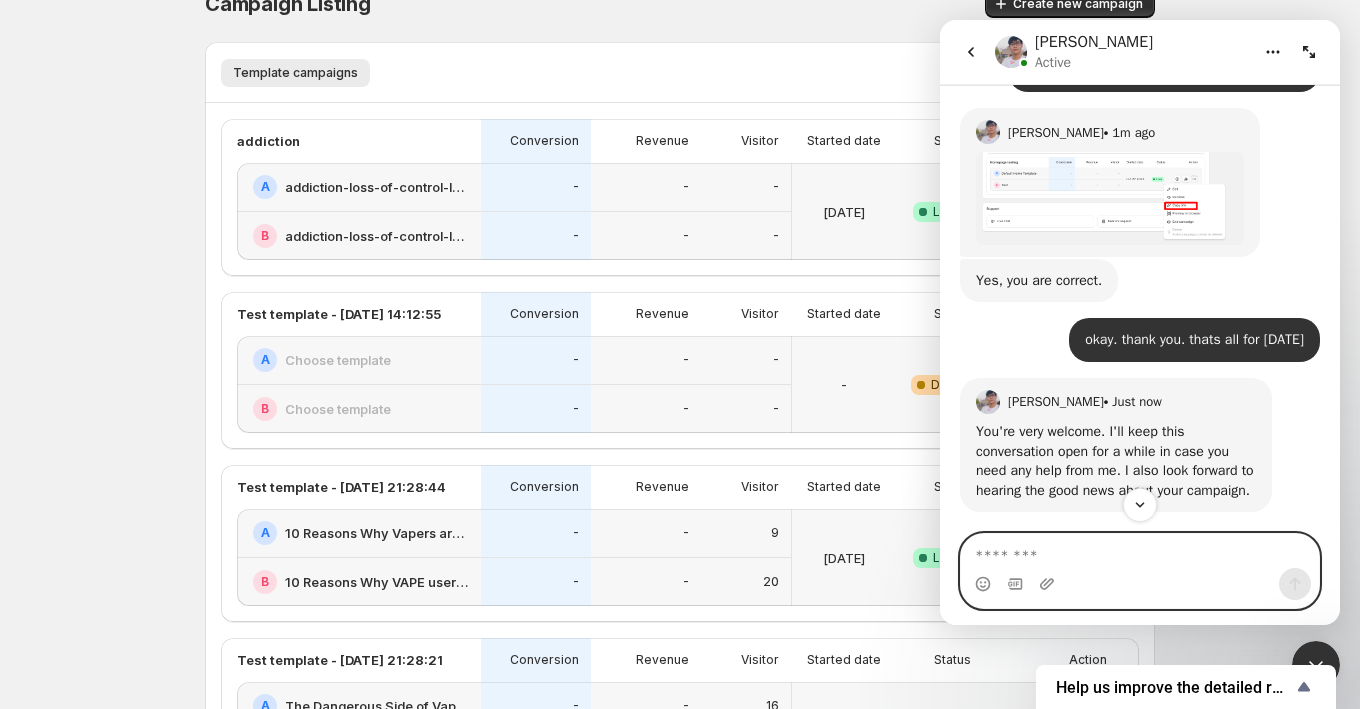 scroll, scrollTop: 1576, scrollLeft: 0, axis: vertical 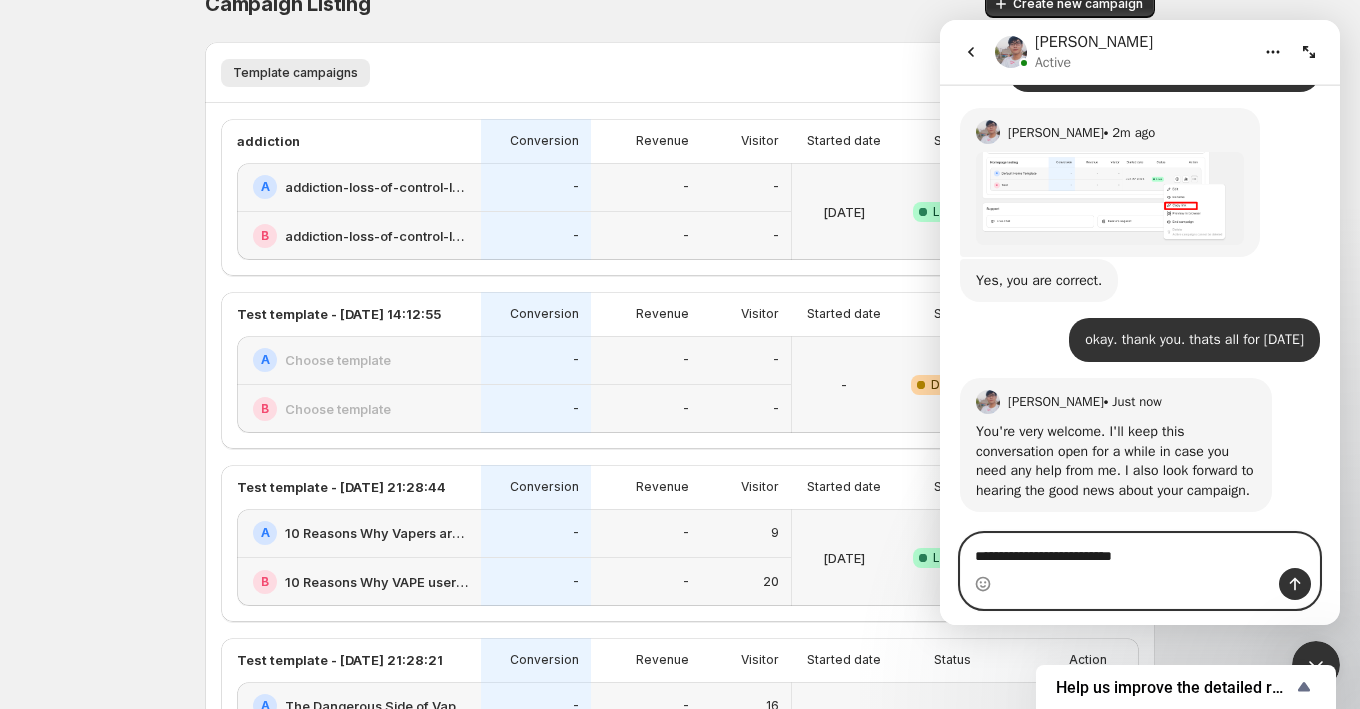 click on "**********" at bounding box center (1140, 551) 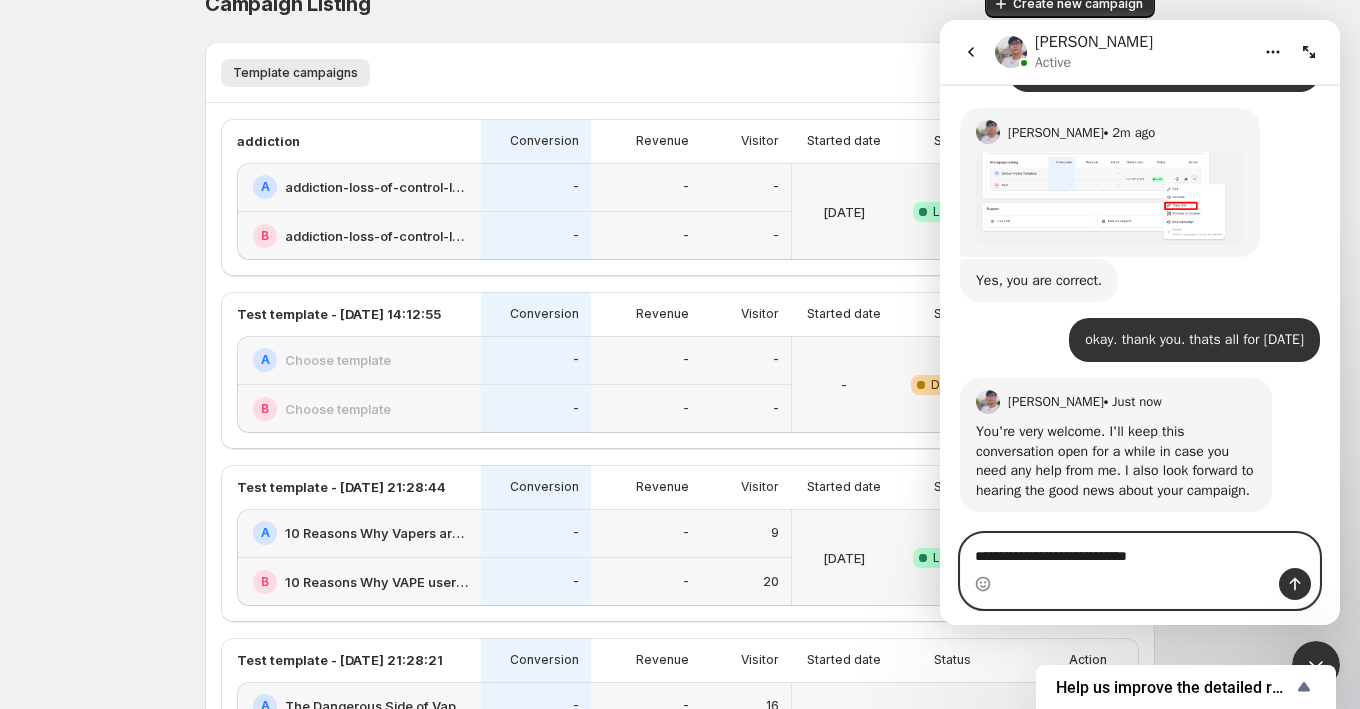 type 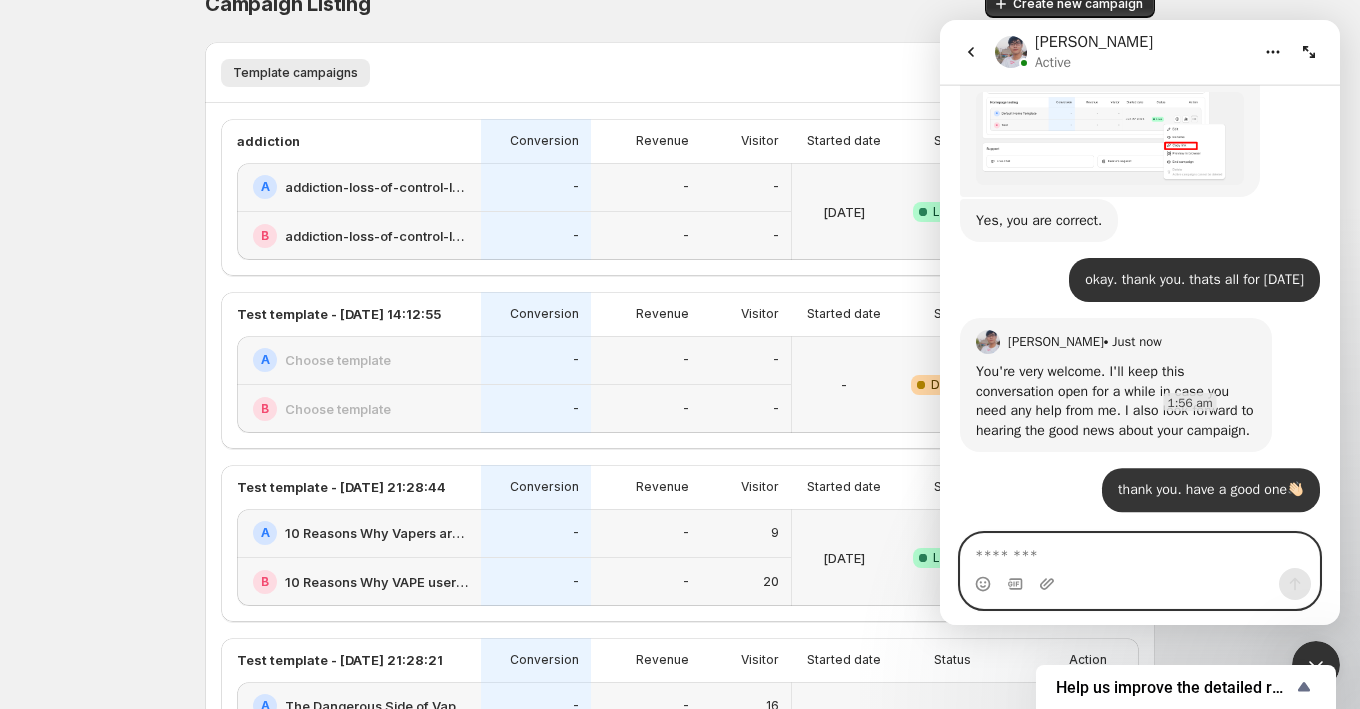 scroll, scrollTop: 1636, scrollLeft: 0, axis: vertical 